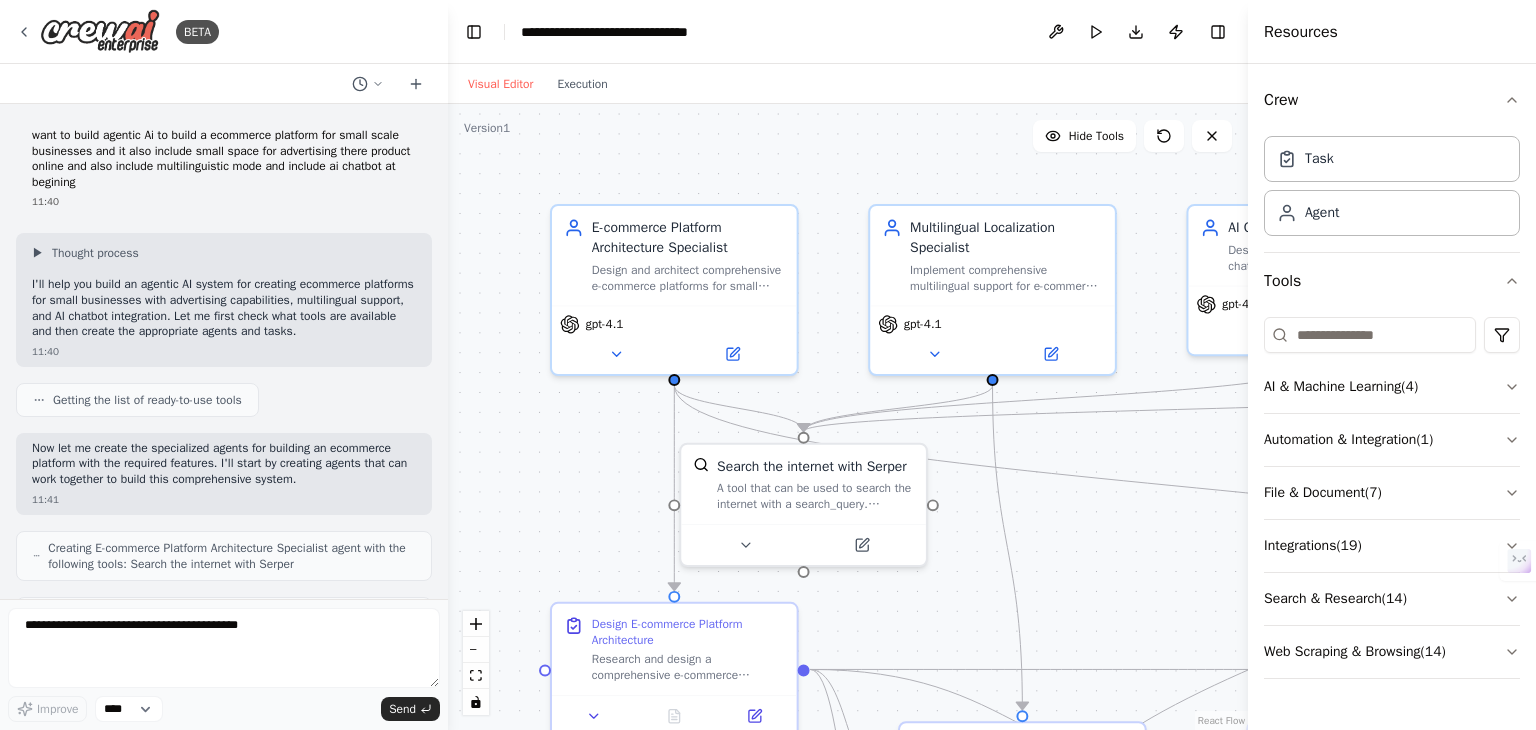 scroll, scrollTop: 0, scrollLeft: 0, axis: both 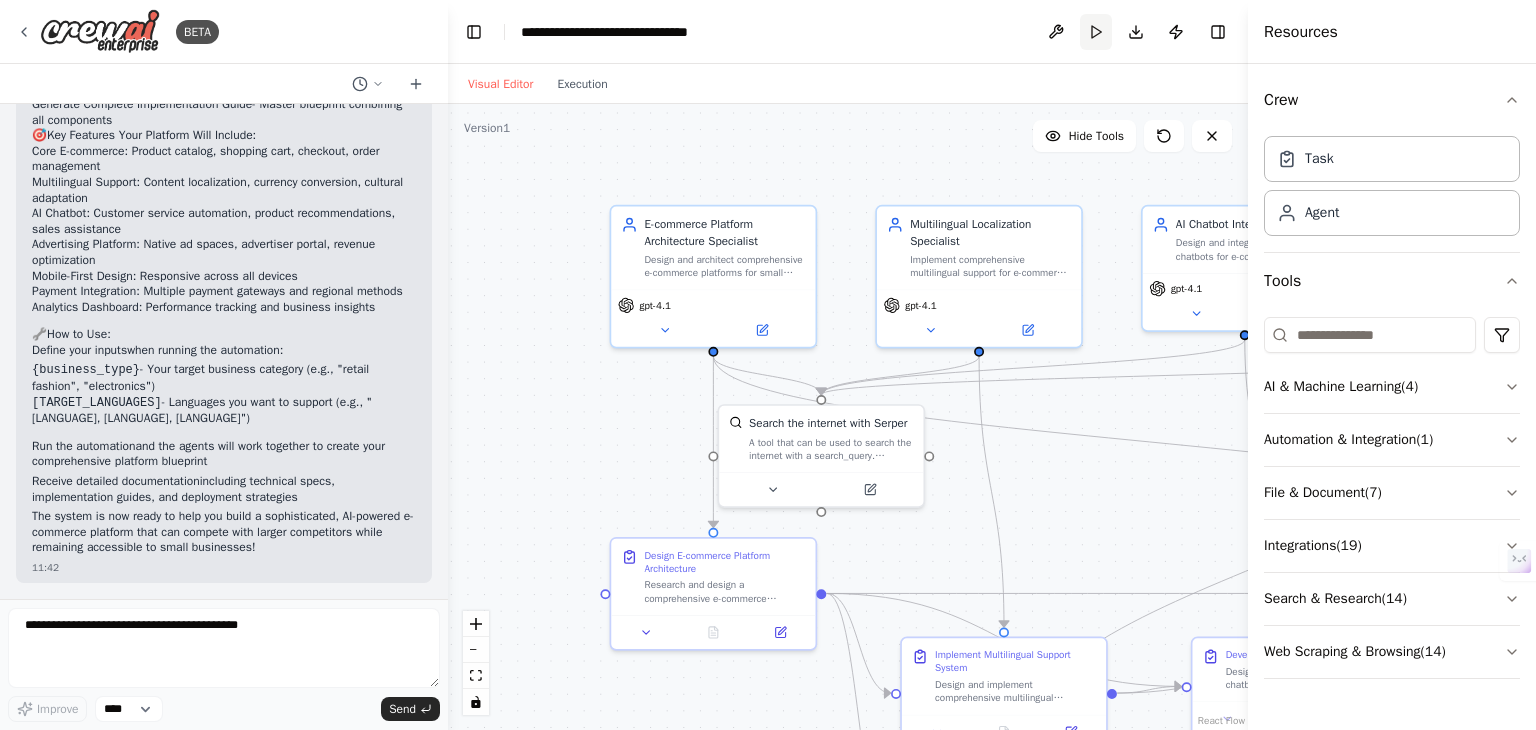 click on "Run" at bounding box center [1096, 32] 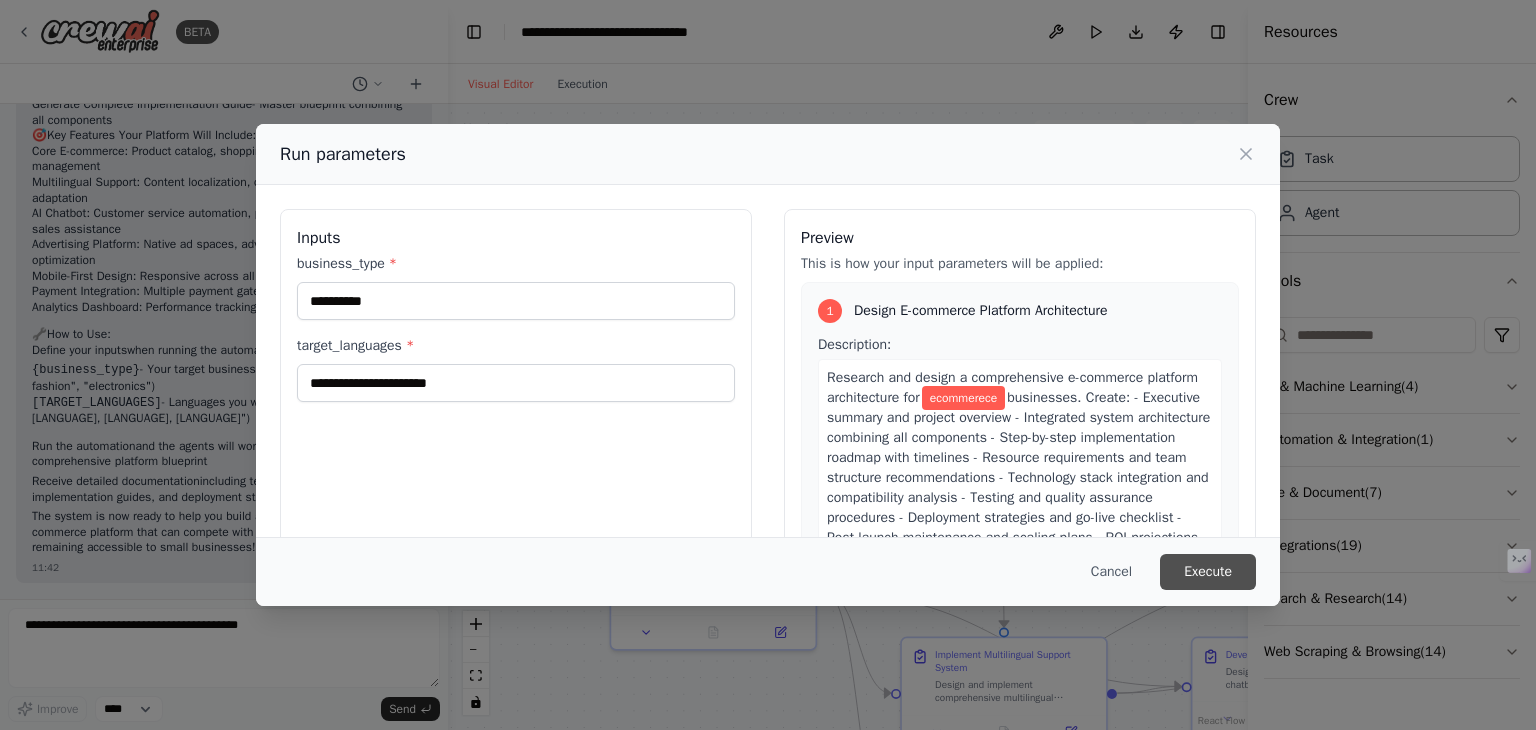 click on "Execute" at bounding box center [1208, 572] 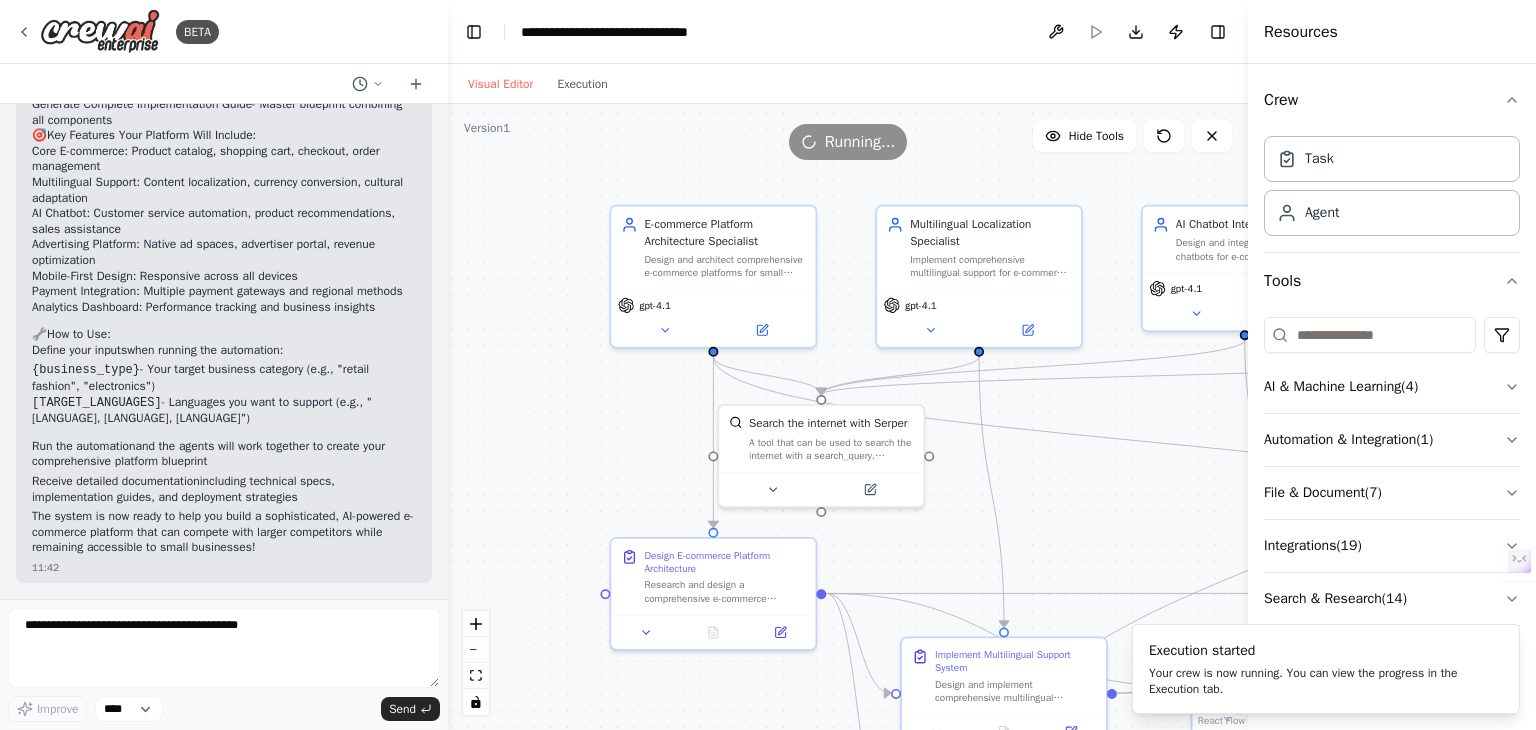 click on "Visual Editor Execution" at bounding box center [538, 84] 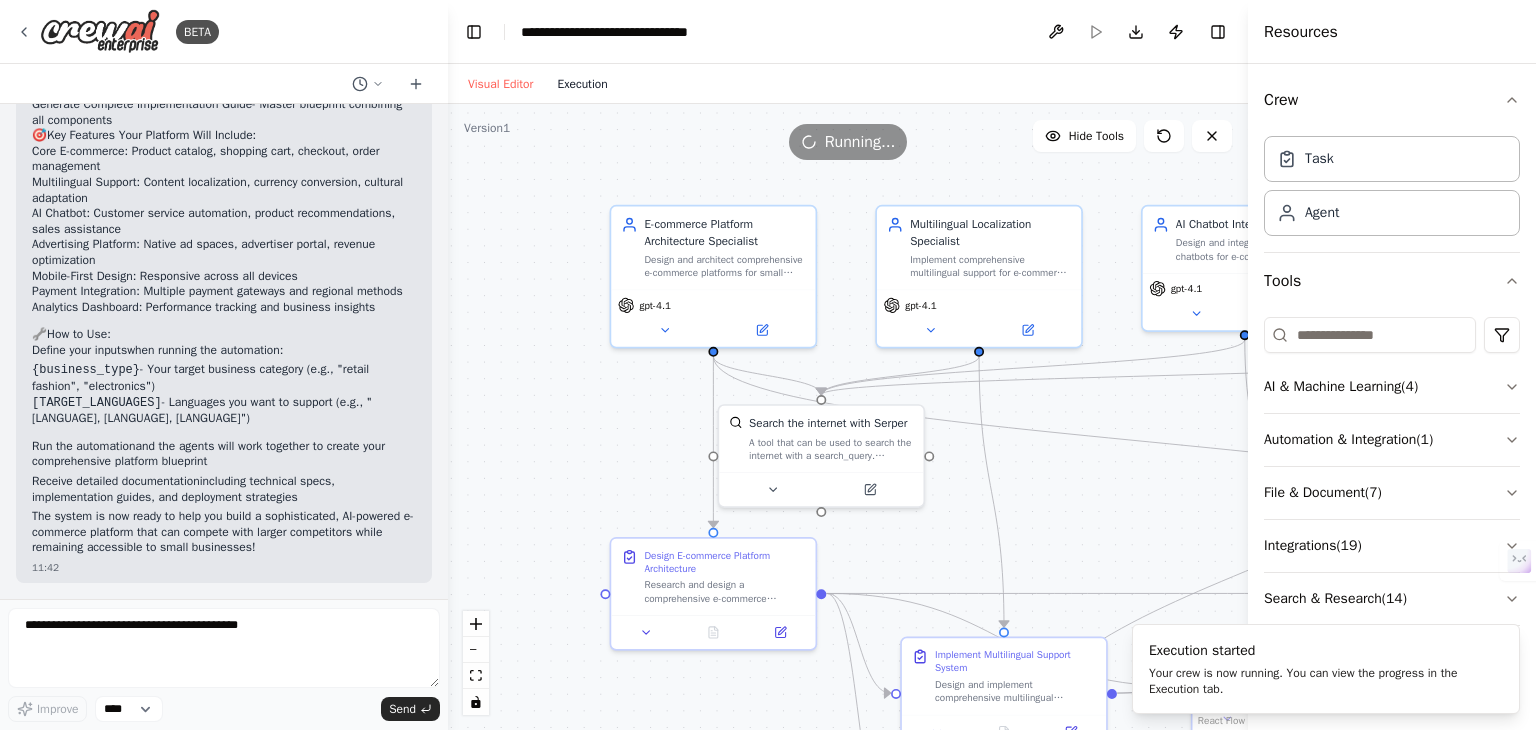 click on "Execution" at bounding box center (582, 84) 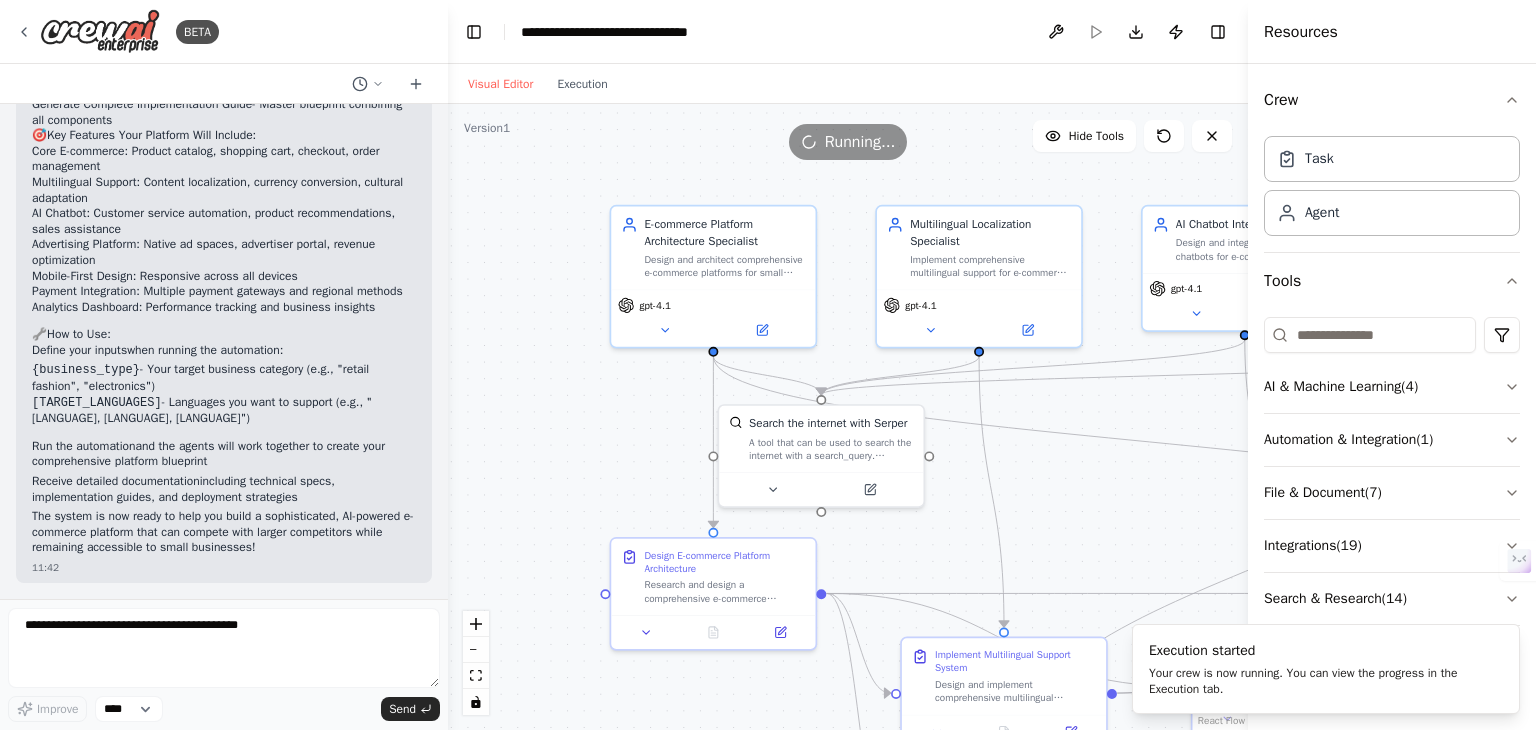 click on "Visual Editor" at bounding box center (500, 84) 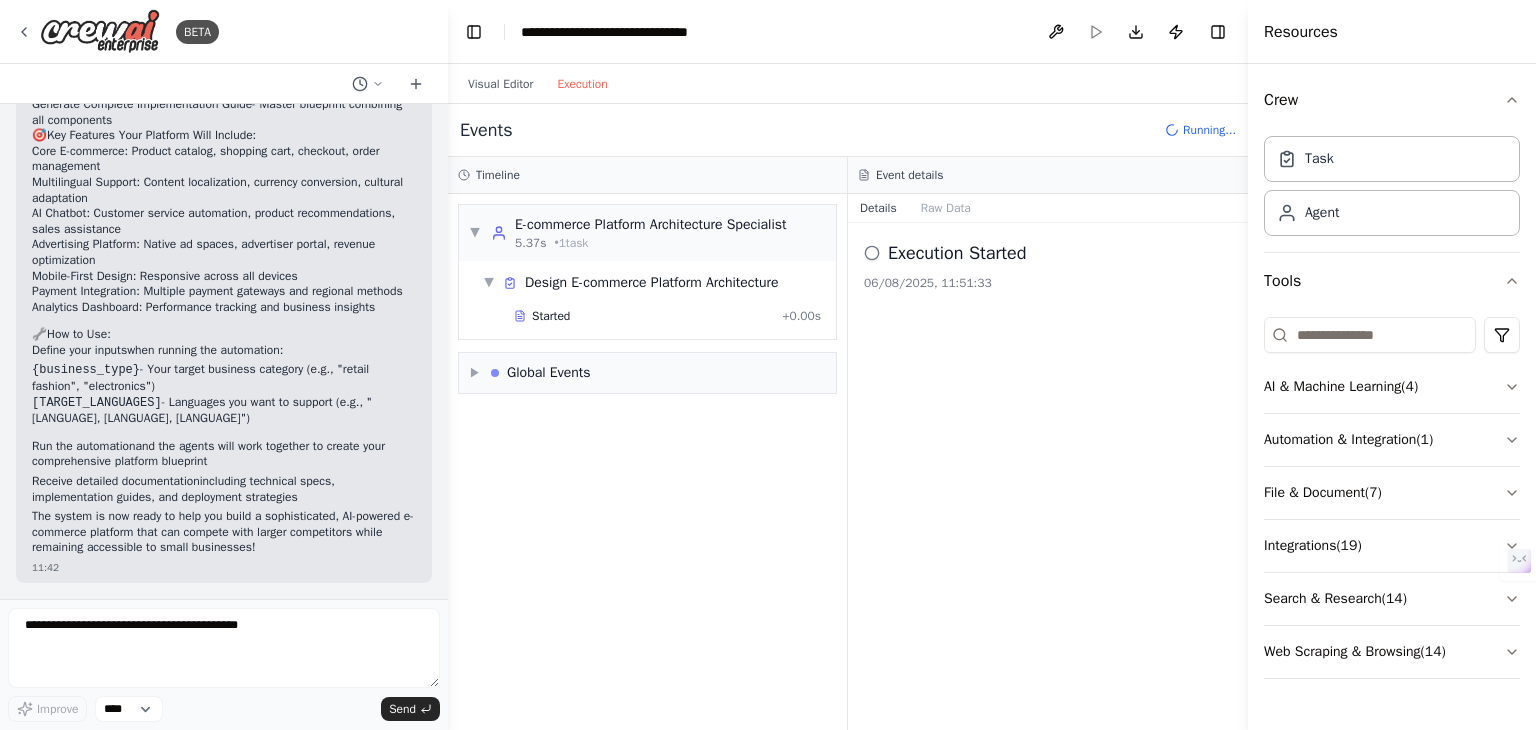click on "Execution" at bounding box center [582, 84] 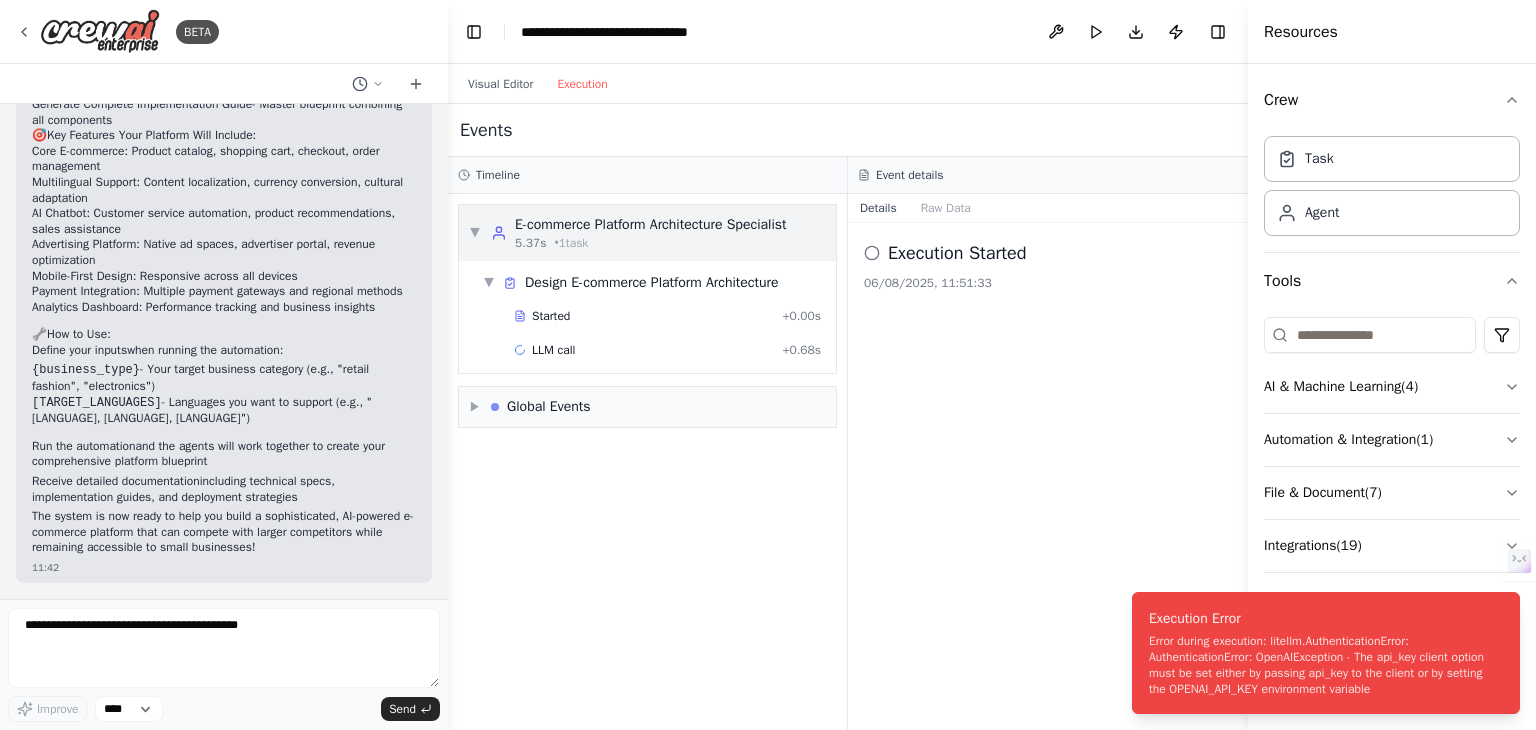 click on "▼ E-commerce Platform Architecture Specialist 5.37s •  1  task" at bounding box center (647, 233) 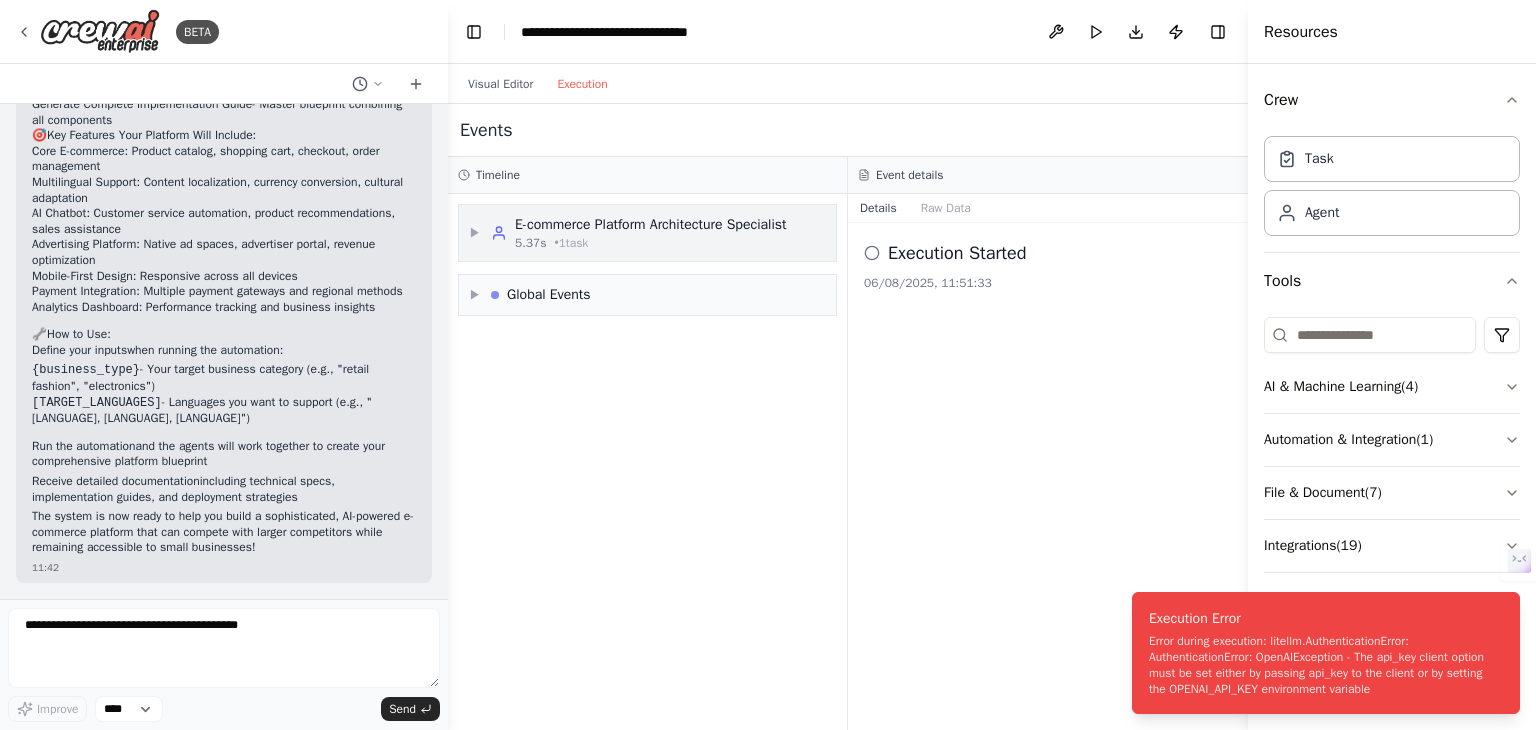 click on "▶ E-commerce Platform Architecture Specialist 5.37s •  1  task" at bounding box center (647, 233) 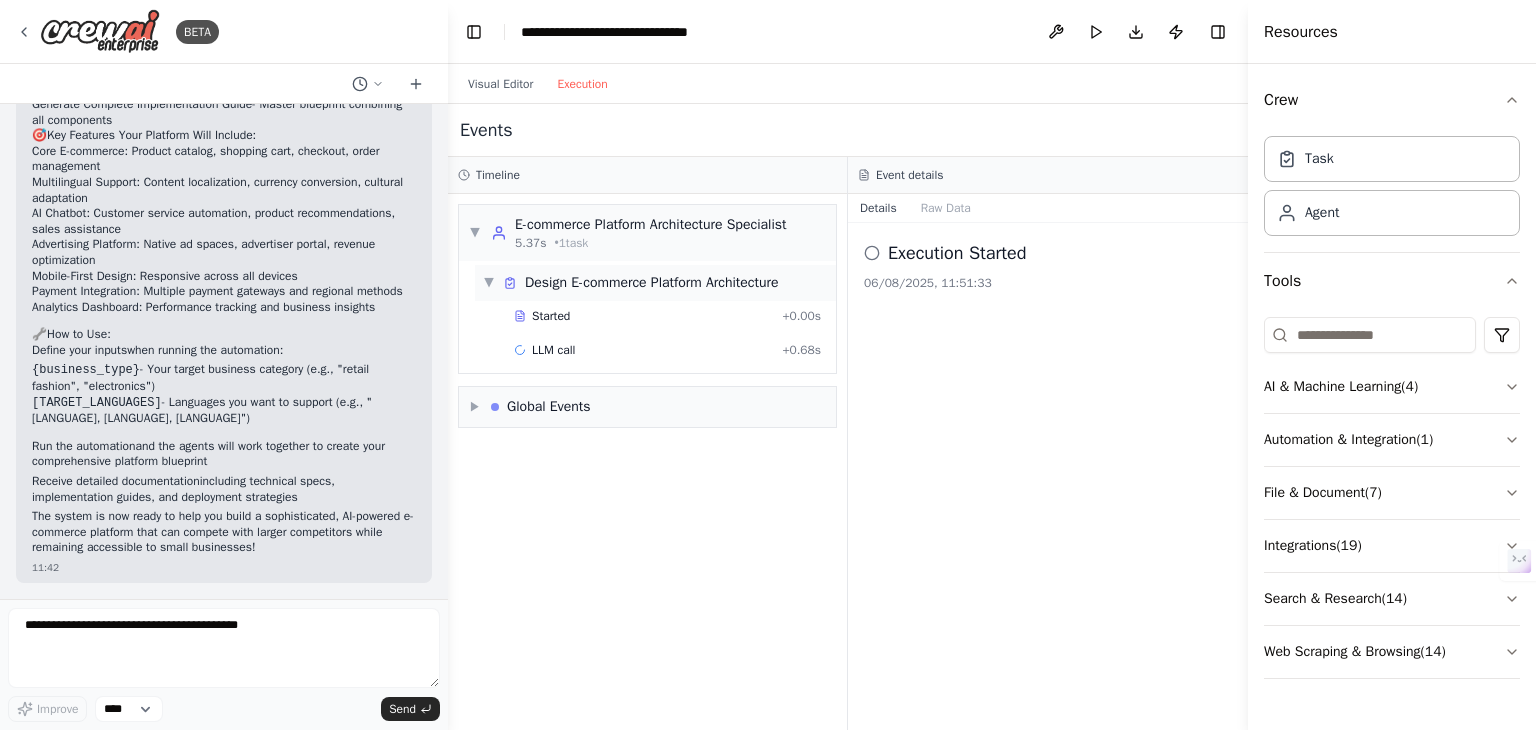 click on "▼ Design E-commerce Platform Architecture" at bounding box center [631, 283] 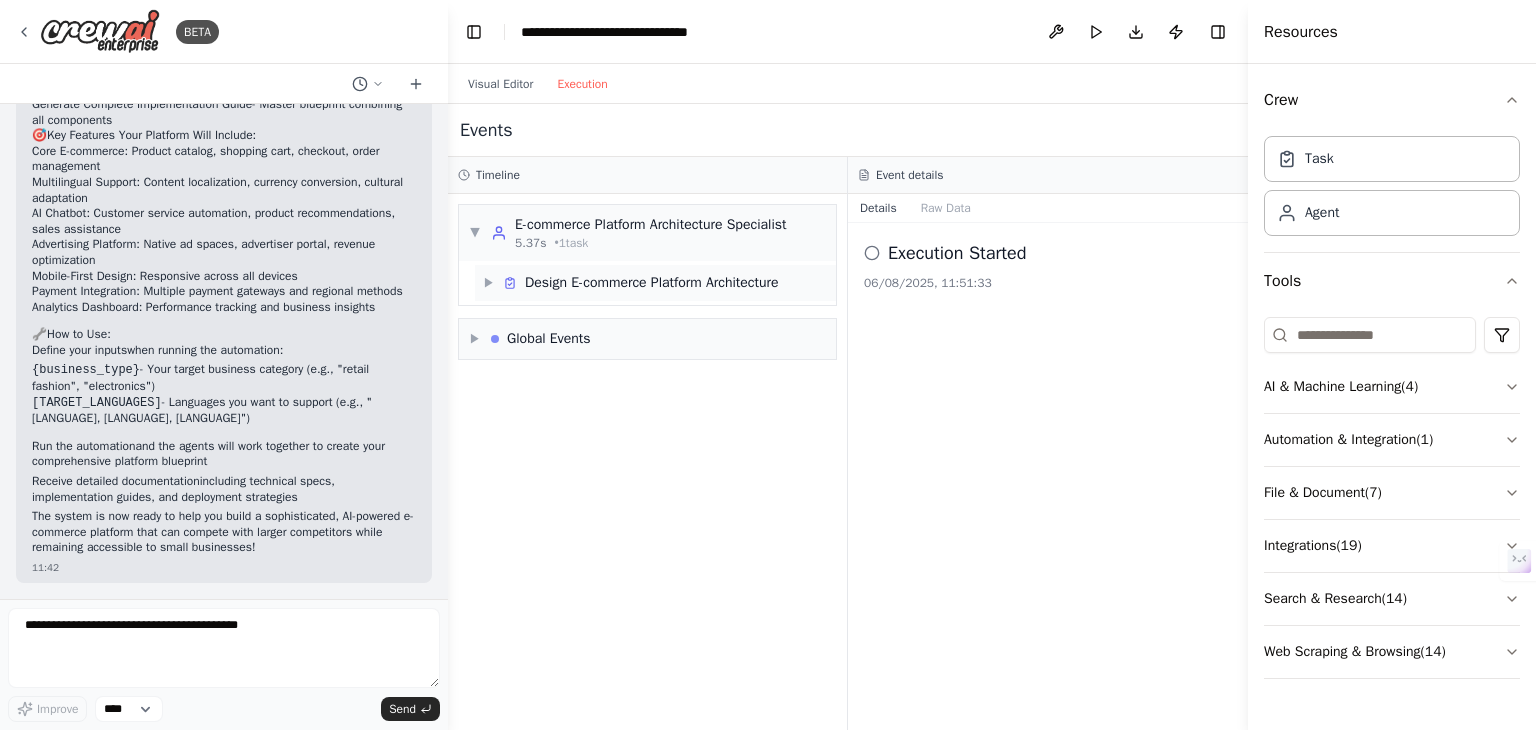 click on "▶" at bounding box center [489, 283] 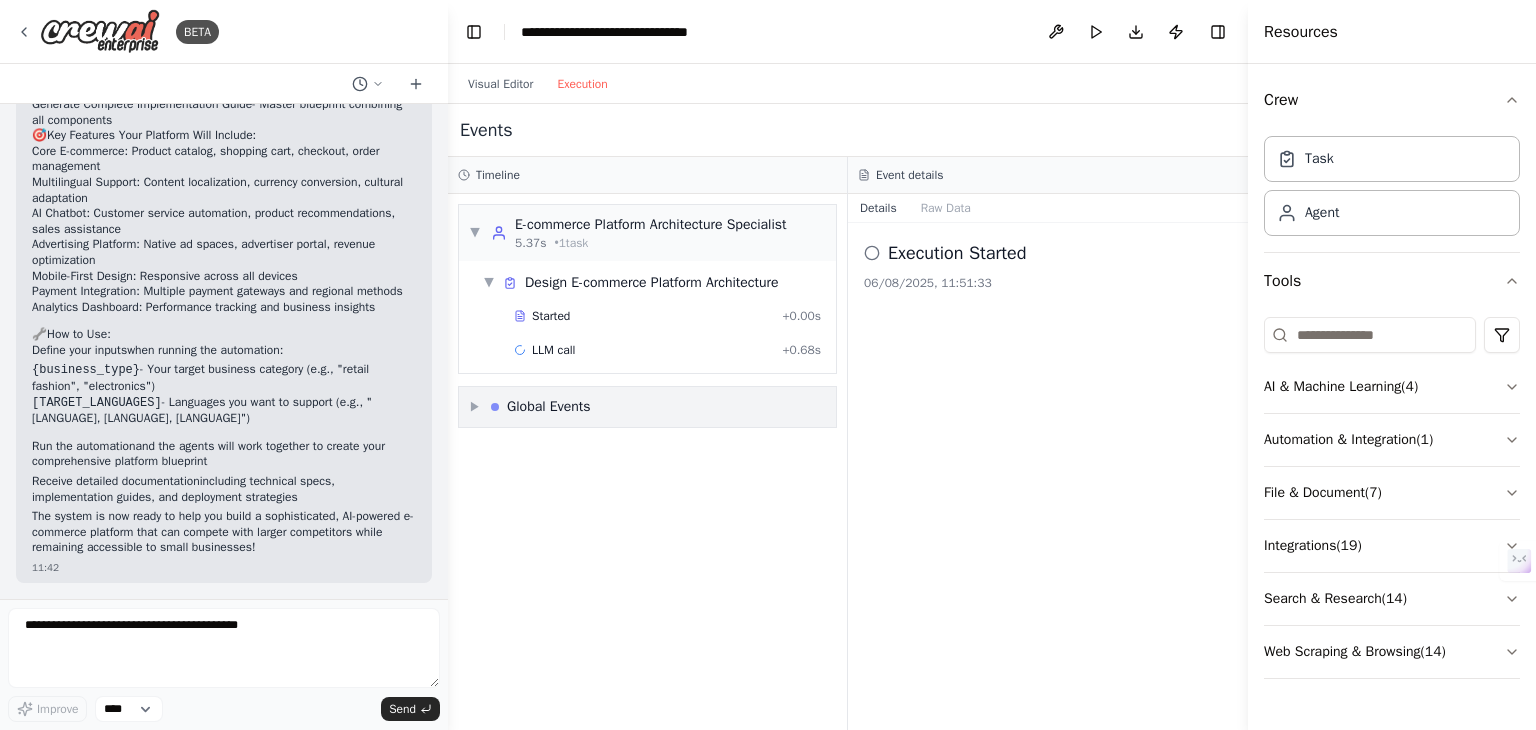 click at bounding box center (495, 407) 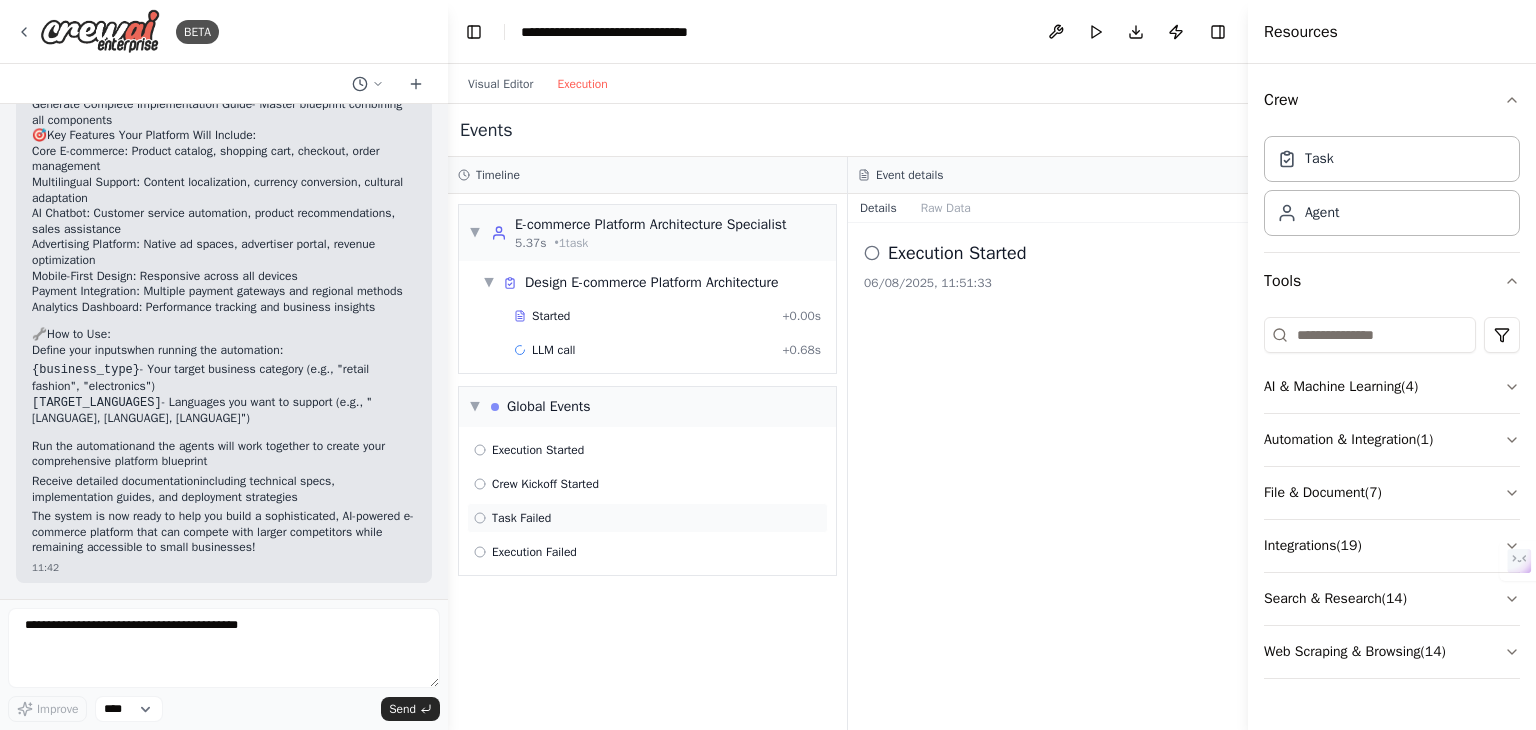 click on "Task Failed" at bounding box center (521, 518) 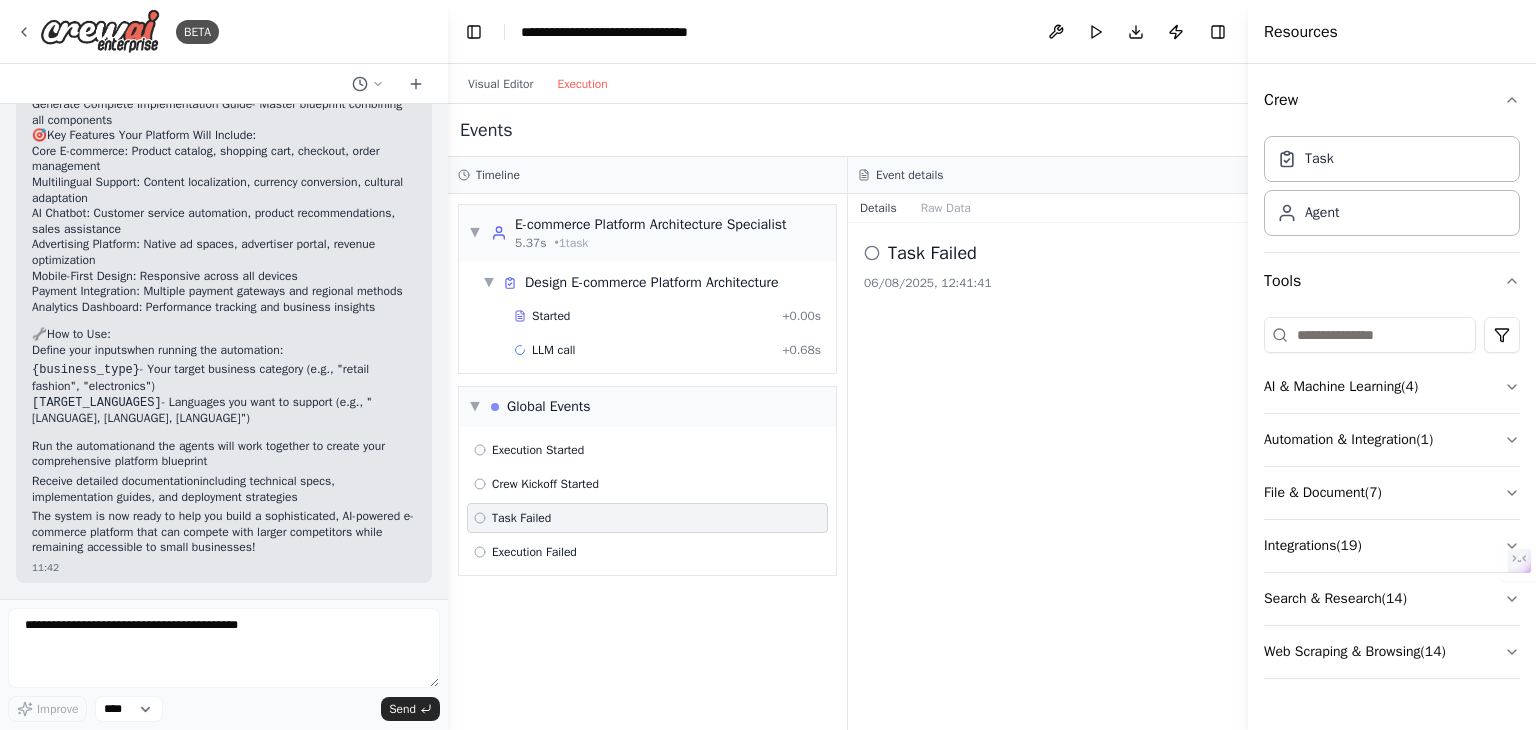 click on "Details" at bounding box center (878, 208) 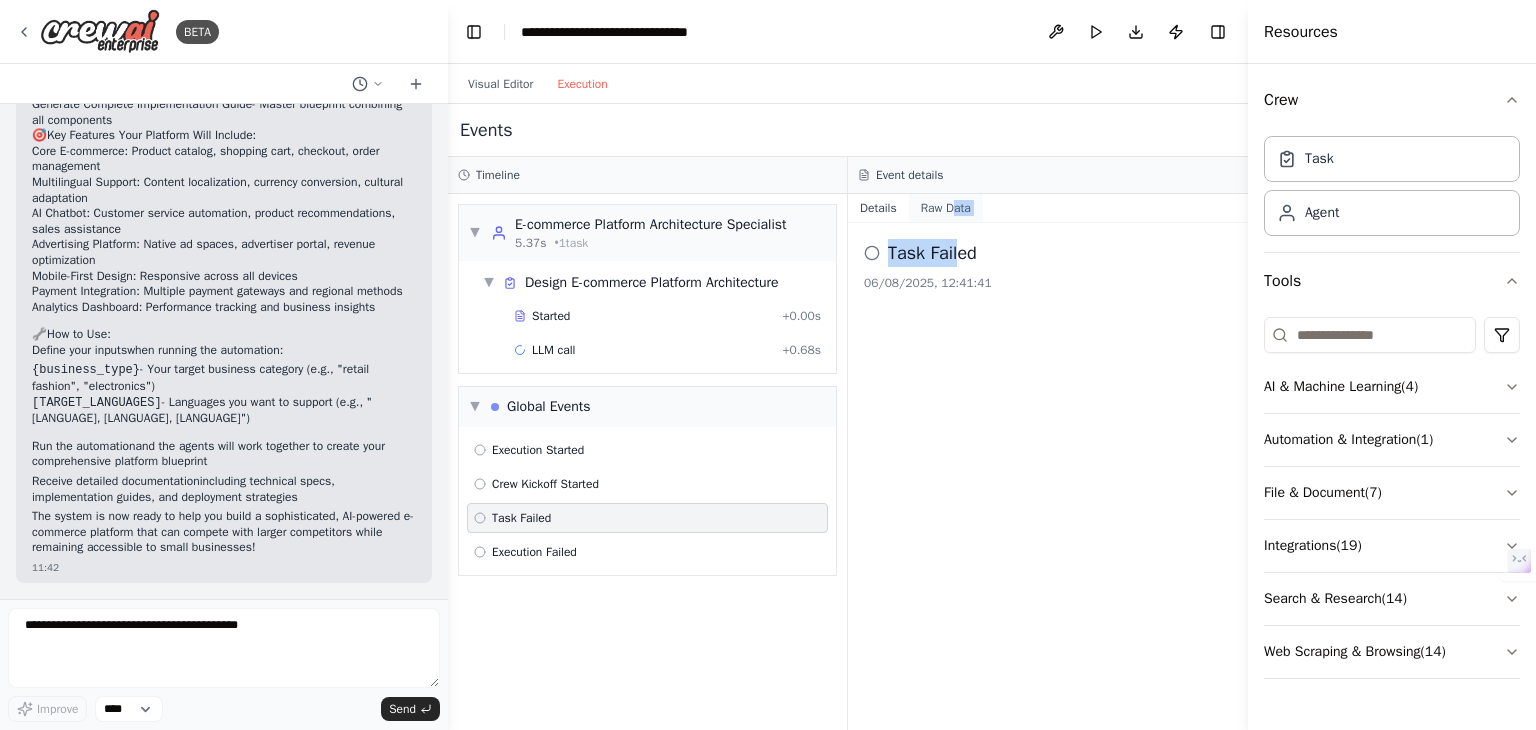drag, startPoint x: 955, startPoint y: 223, endPoint x: 955, endPoint y: 212, distance: 11 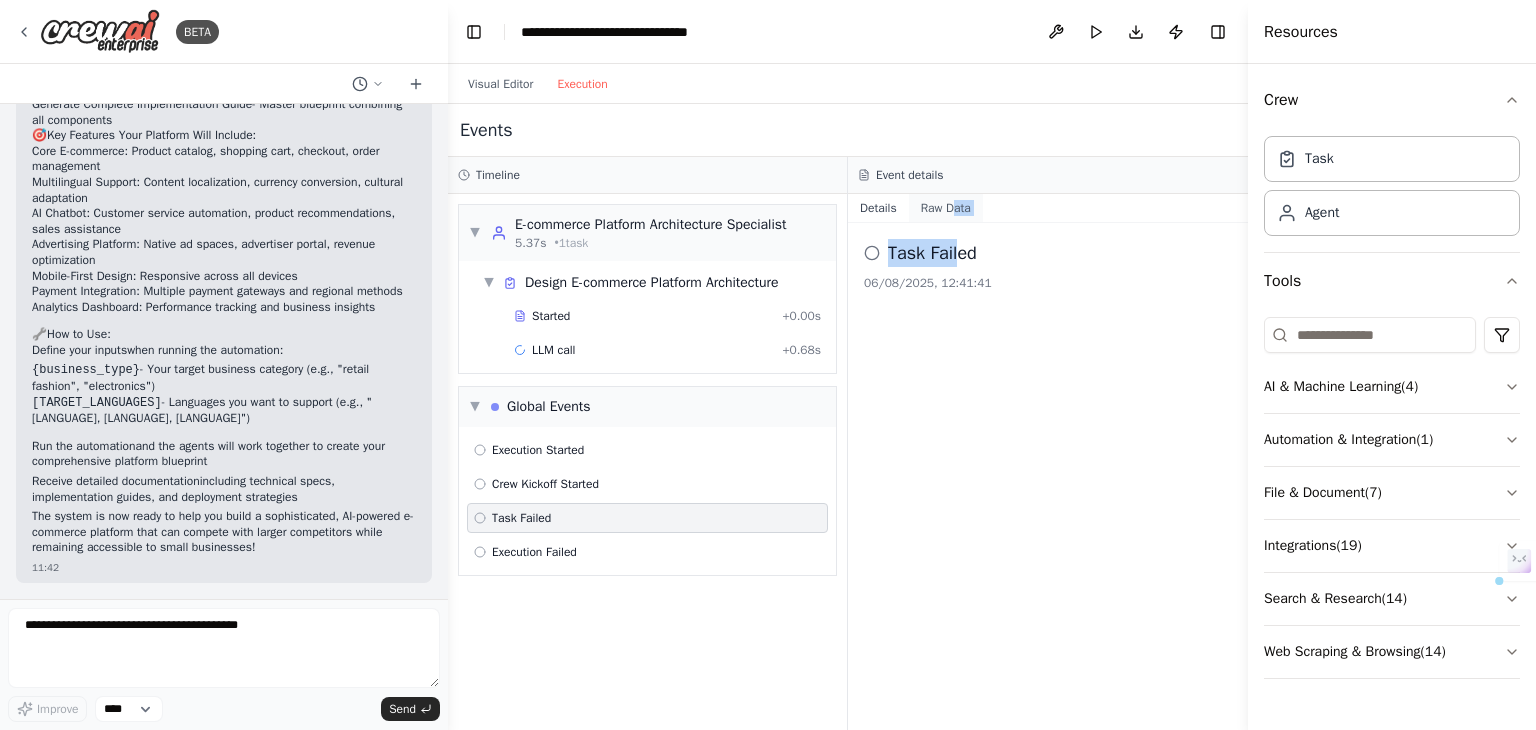 click on "Raw Data" at bounding box center (946, 208) 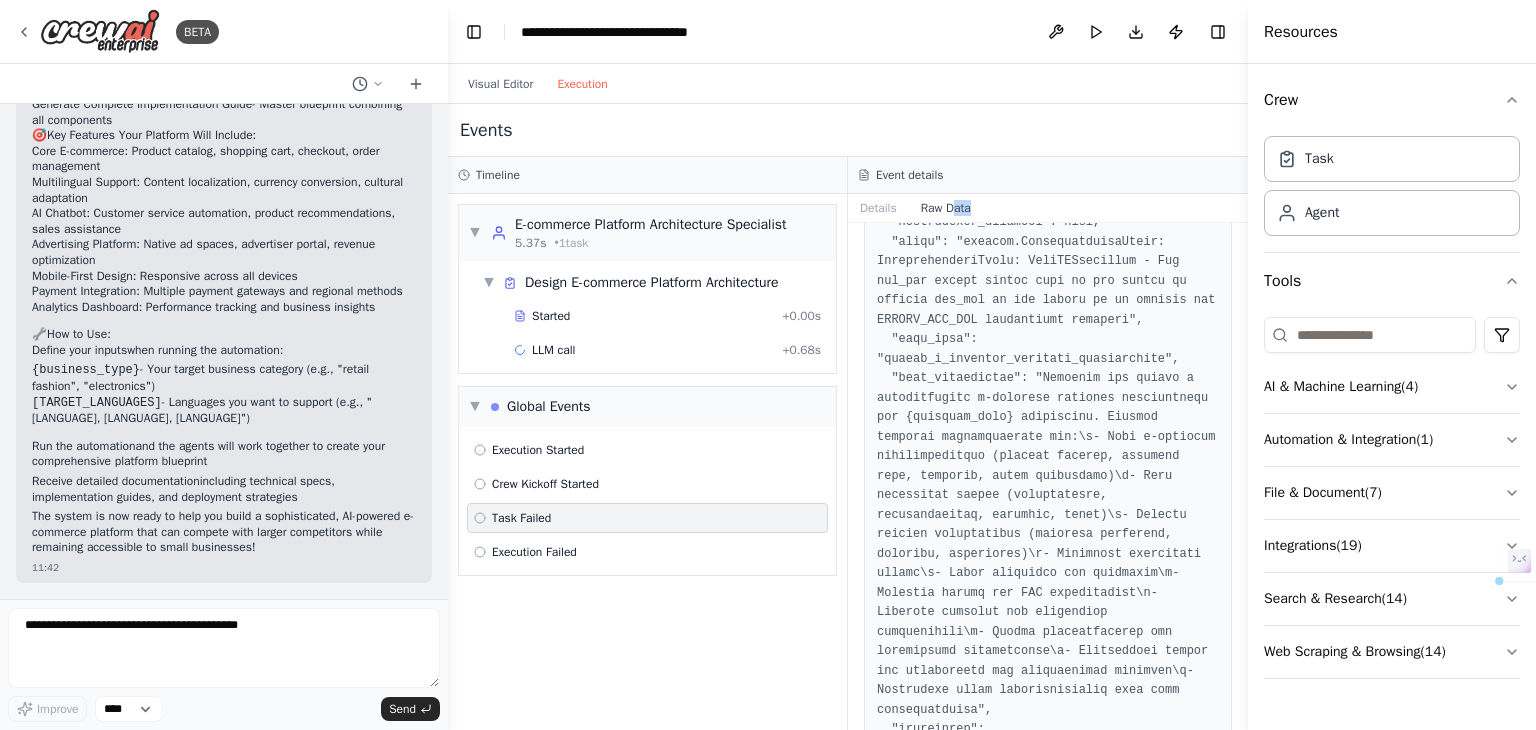 scroll, scrollTop: 0, scrollLeft: 0, axis: both 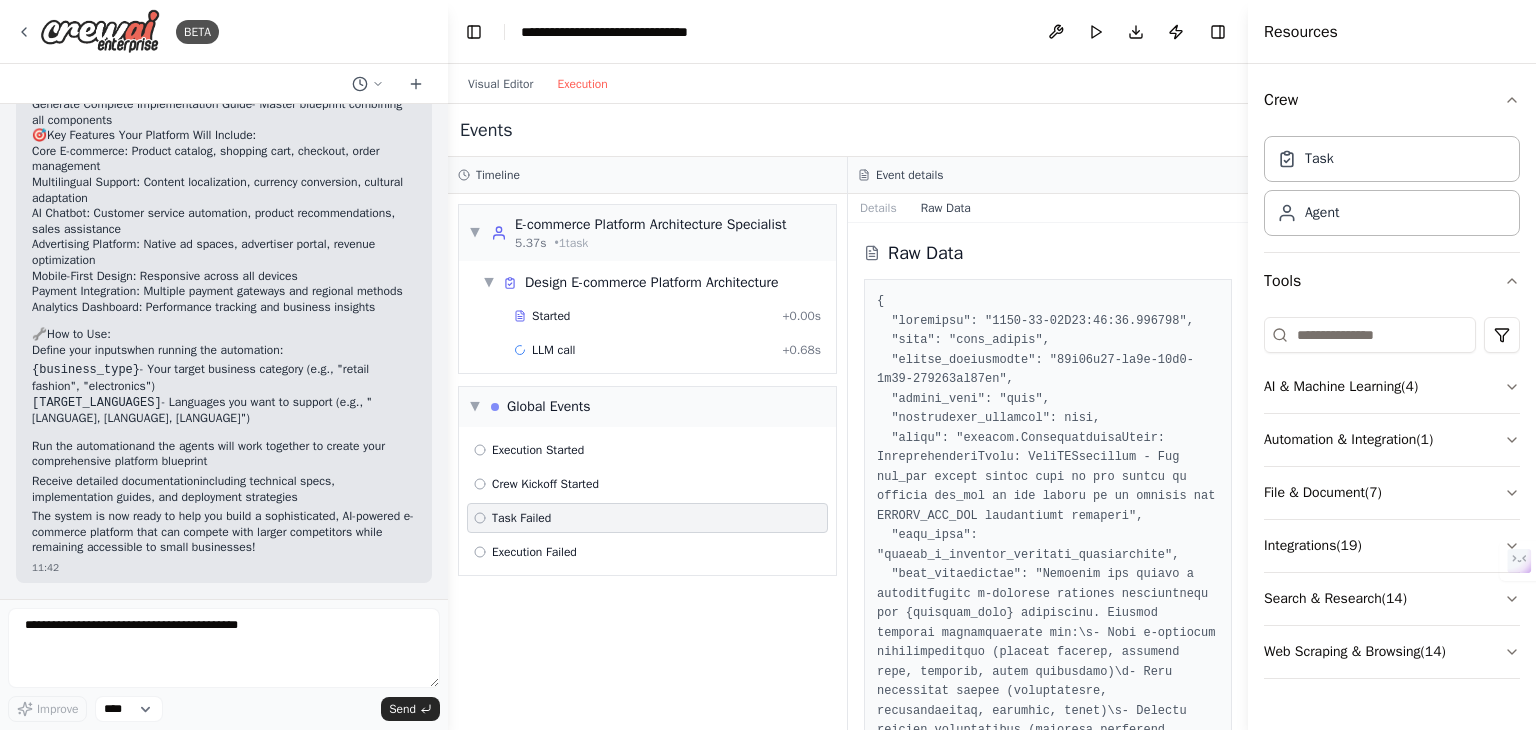 click on "Raw Data" at bounding box center [1048, 476] 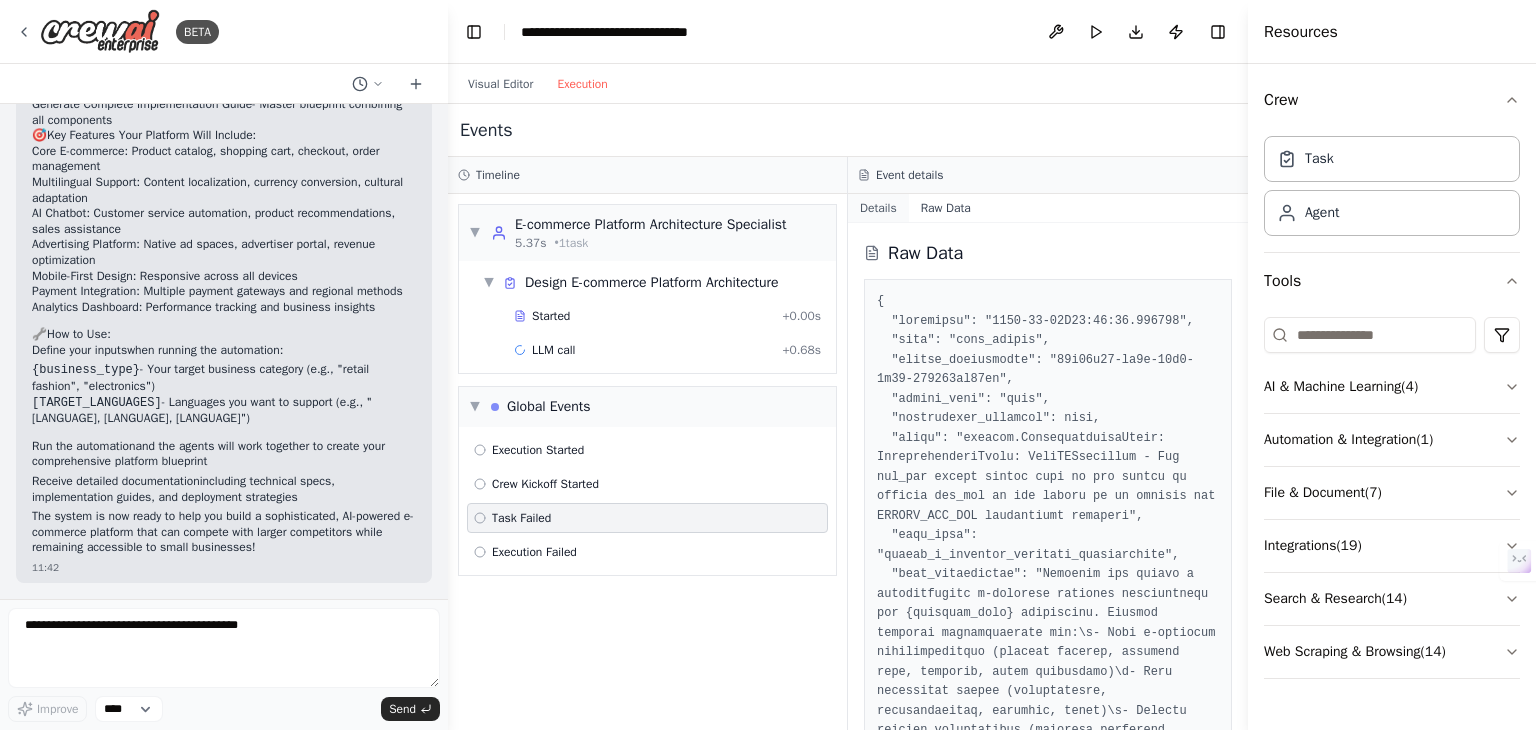 click on "Details" at bounding box center (878, 208) 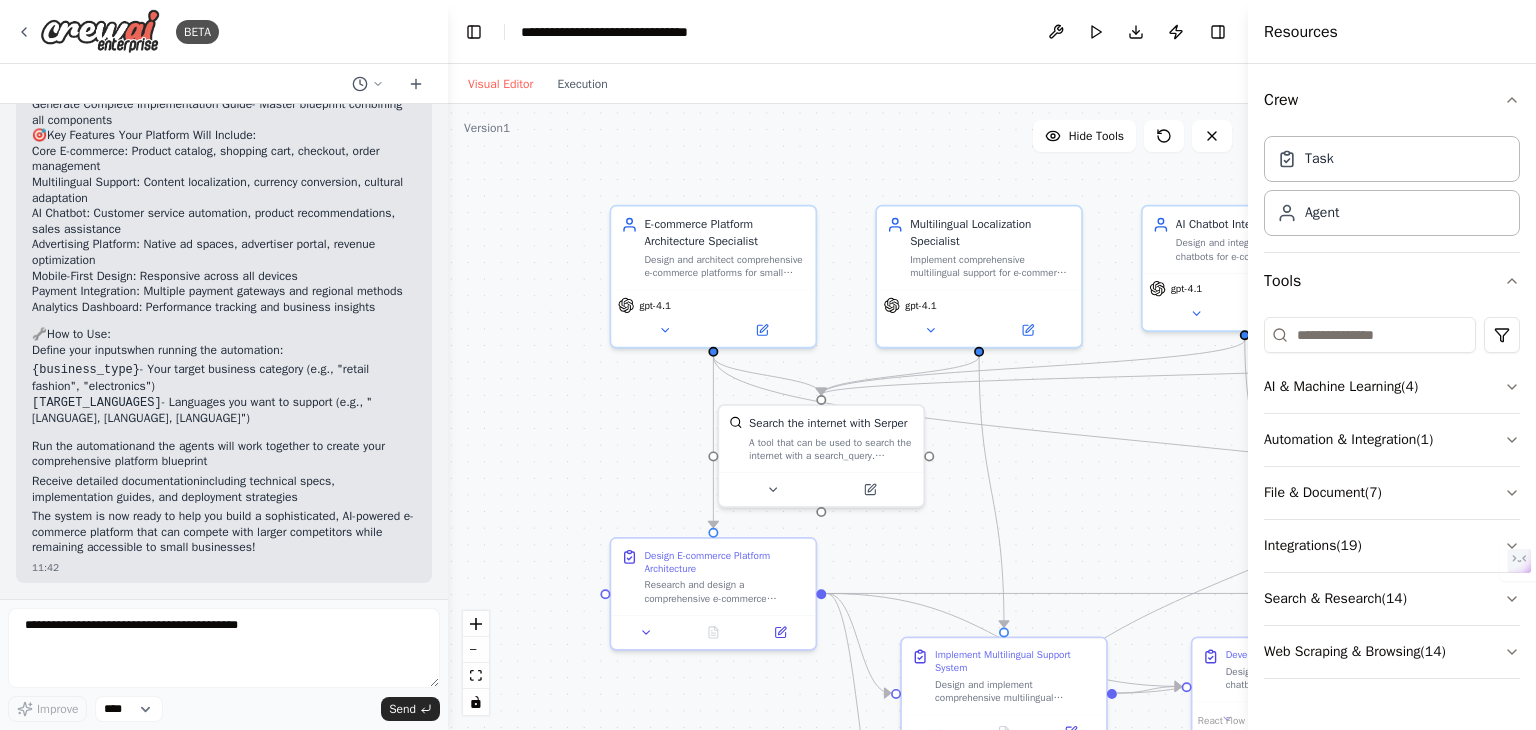 click on "Visual Editor" at bounding box center [500, 84] 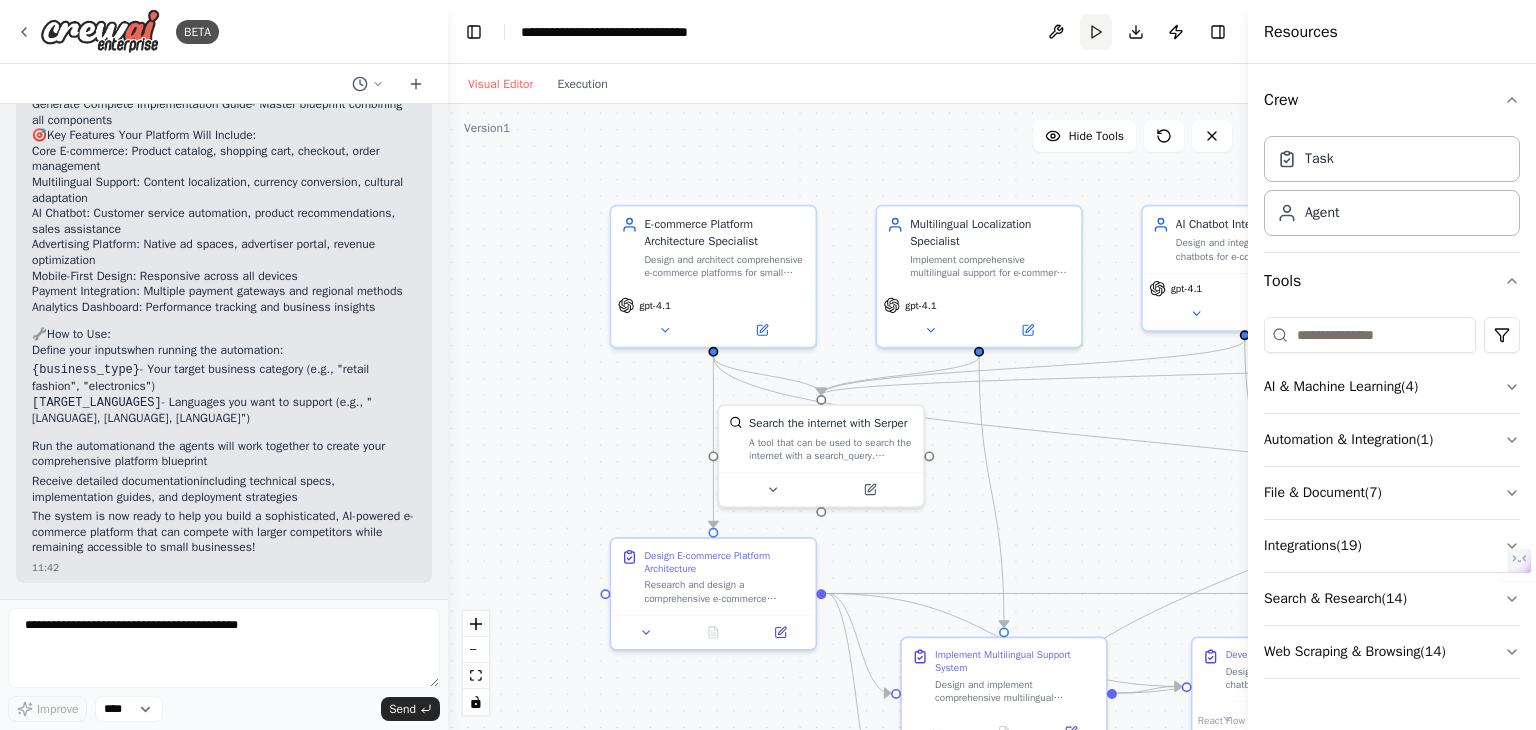click on "Run" at bounding box center (1096, 32) 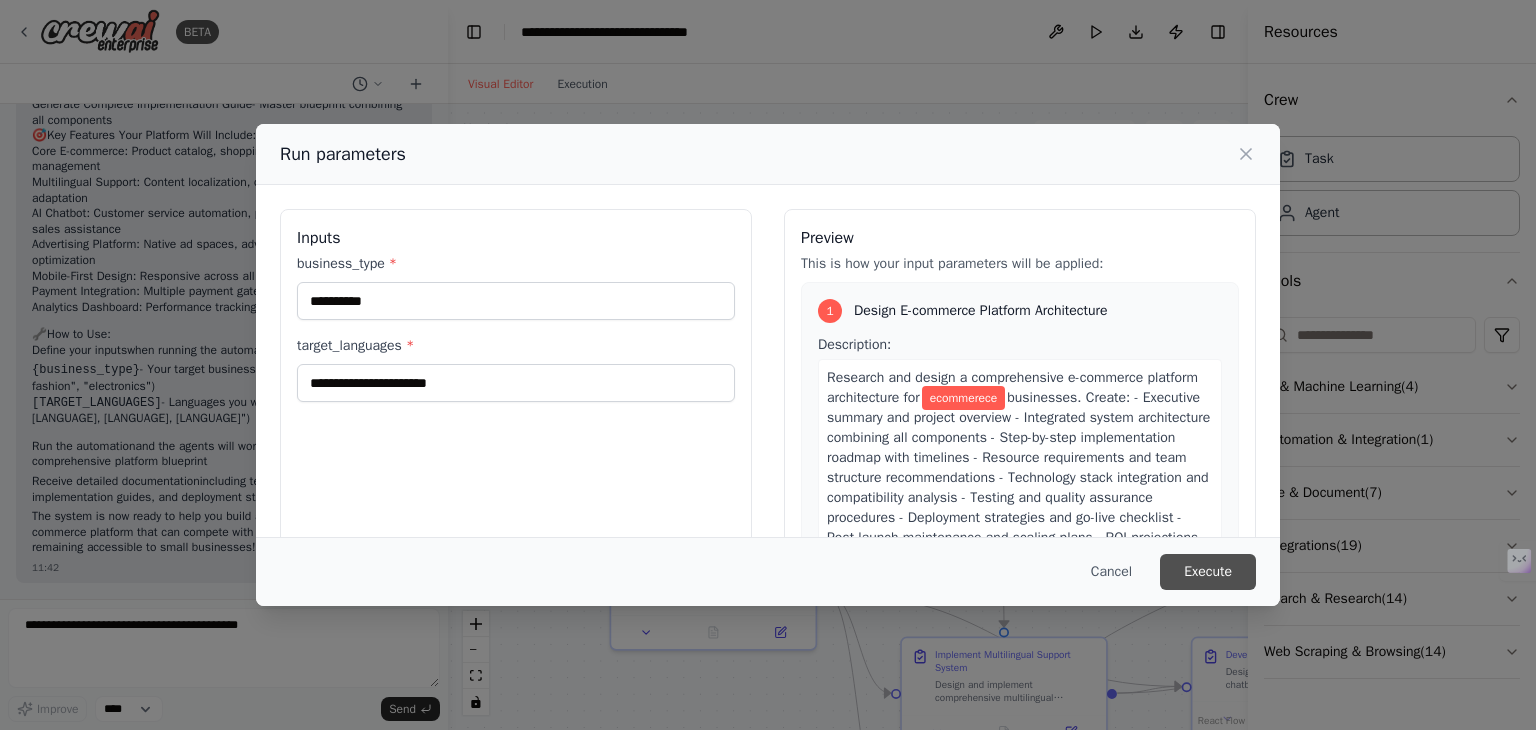 click on "Execute" at bounding box center (1208, 572) 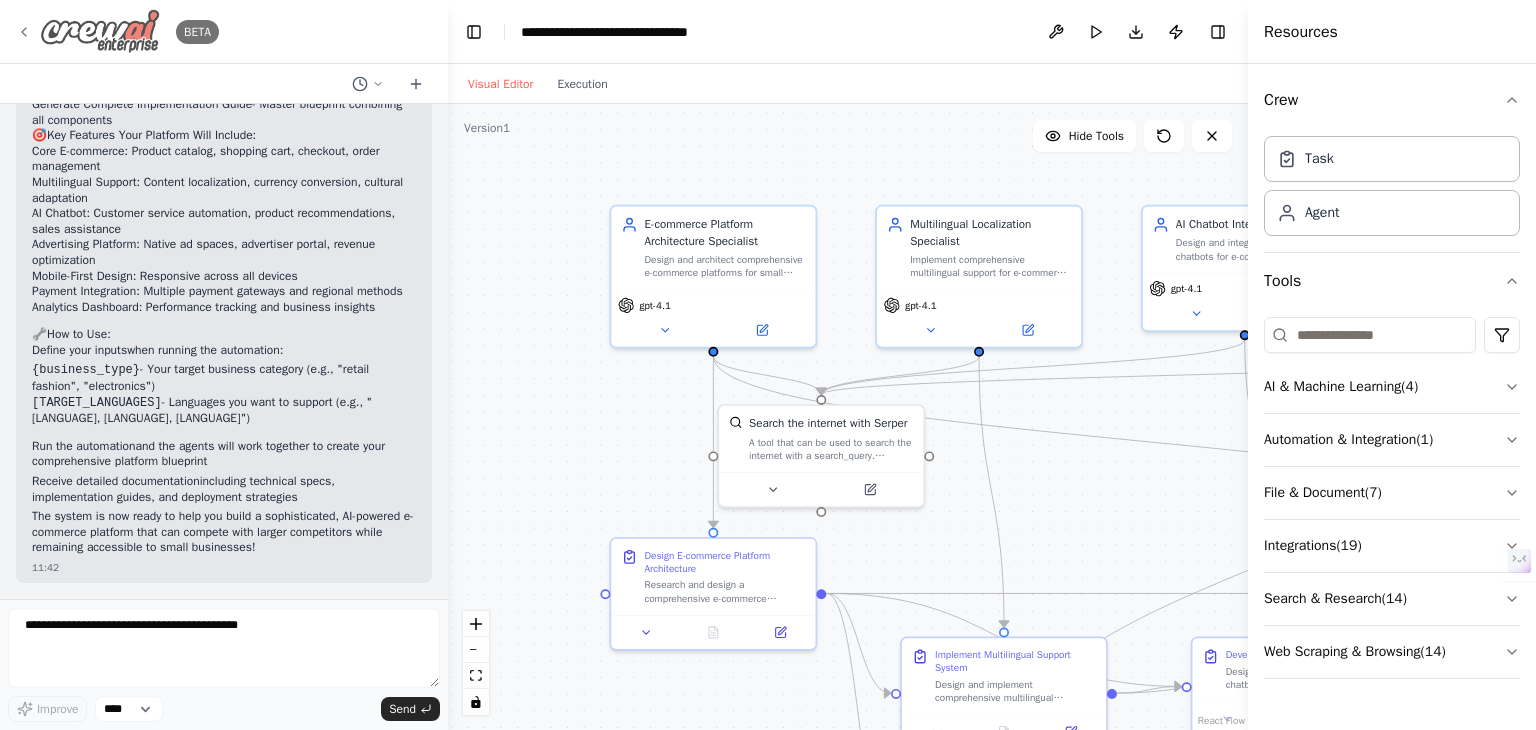 click at bounding box center [100, 31] 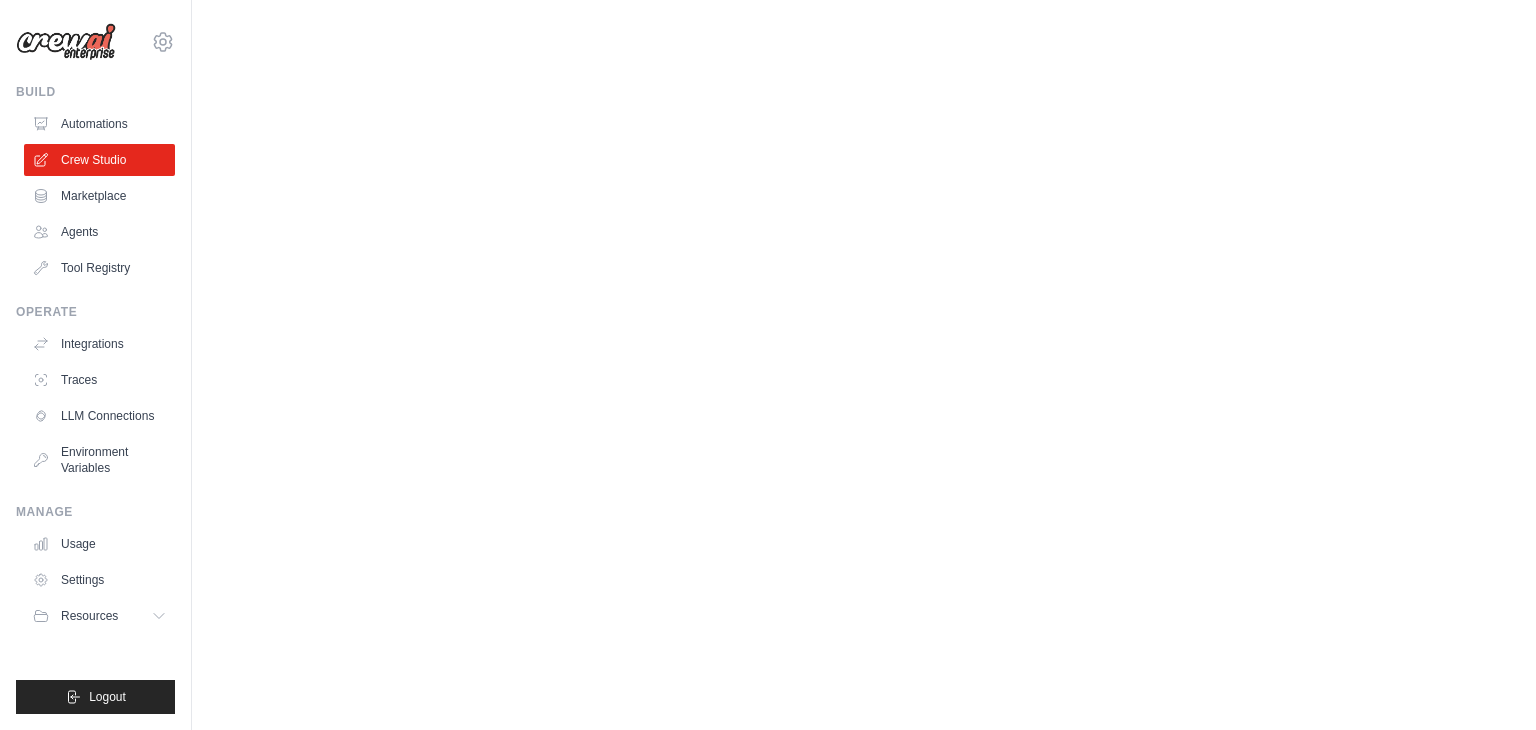 scroll, scrollTop: 0, scrollLeft: 0, axis: both 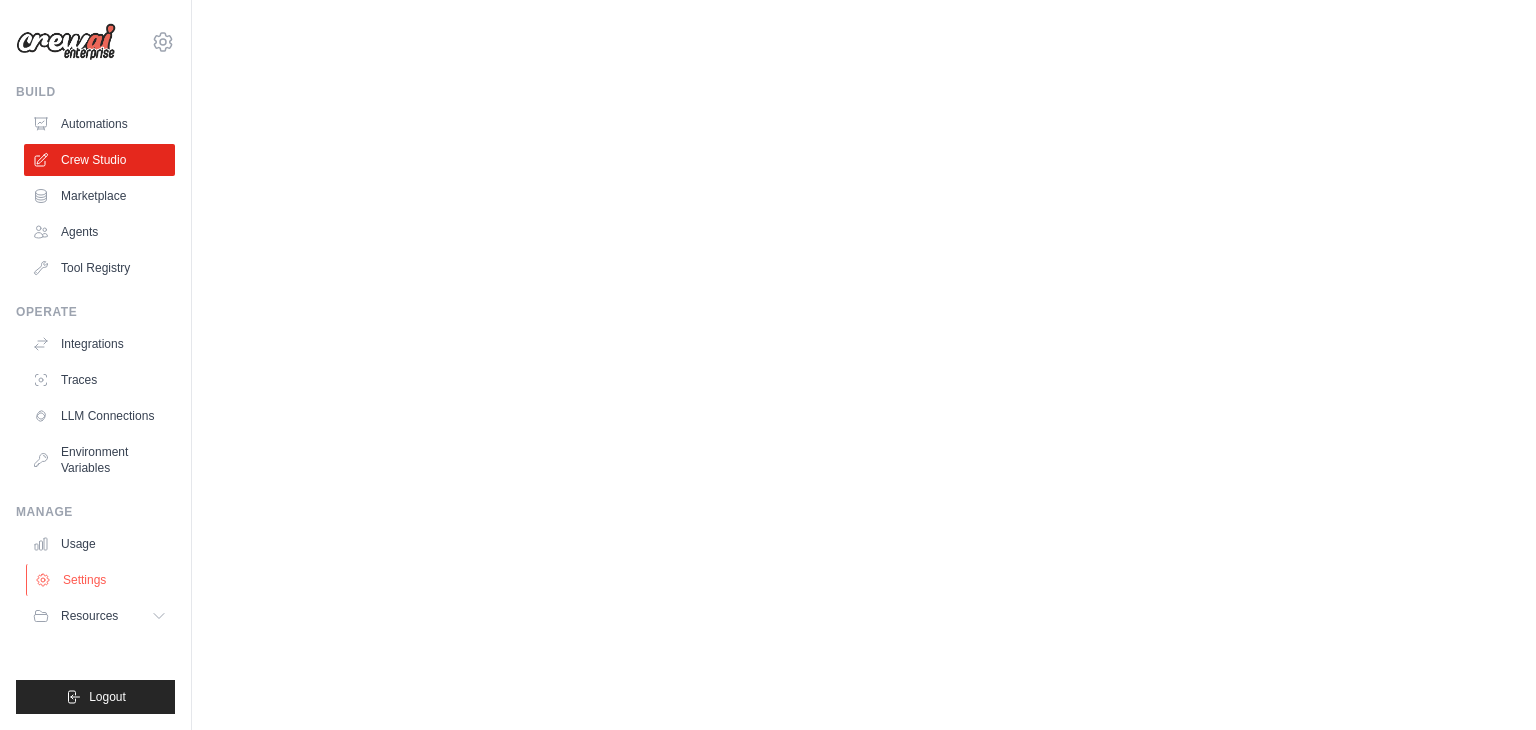 click on "Settings" at bounding box center [101, 580] 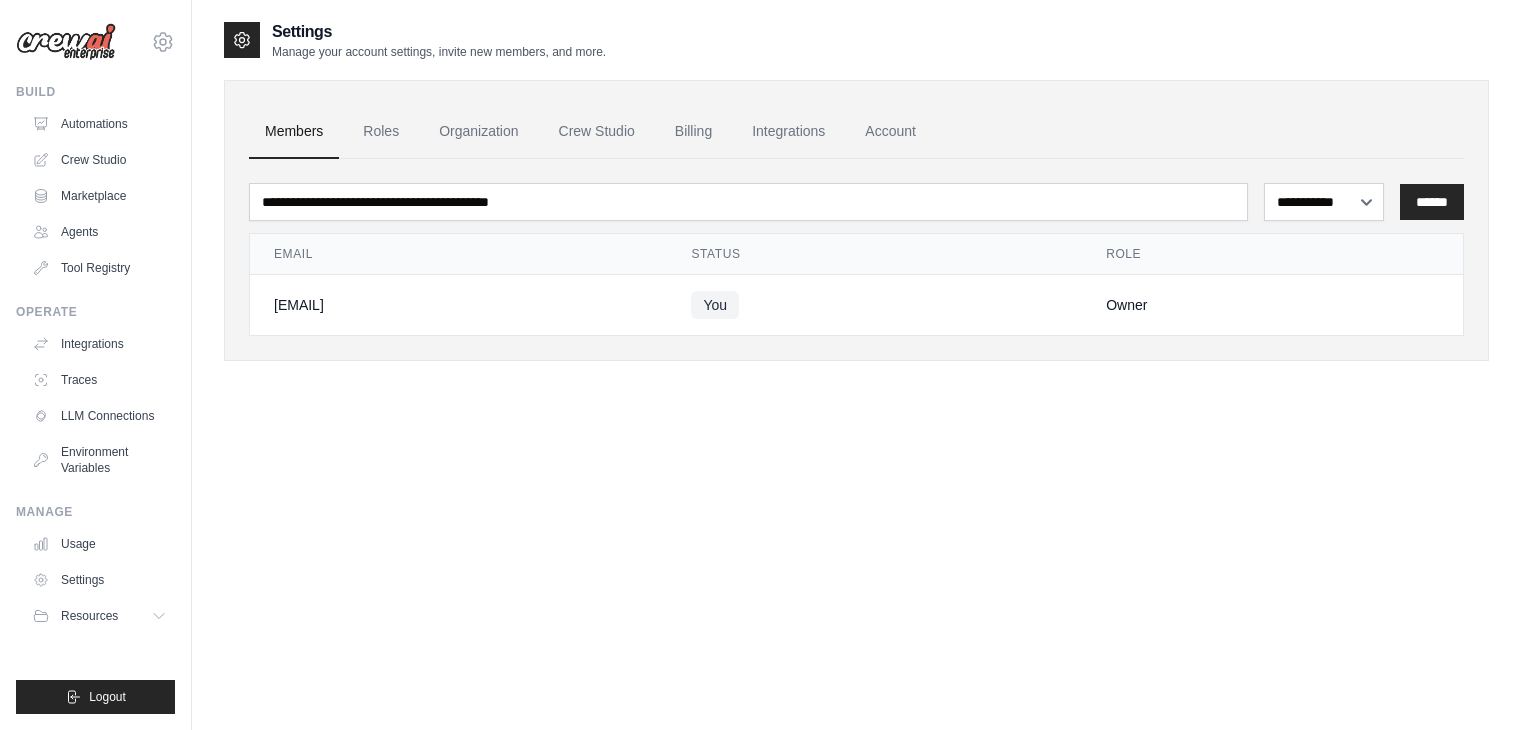 scroll, scrollTop: 0, scrollLeft: 0, axis: both 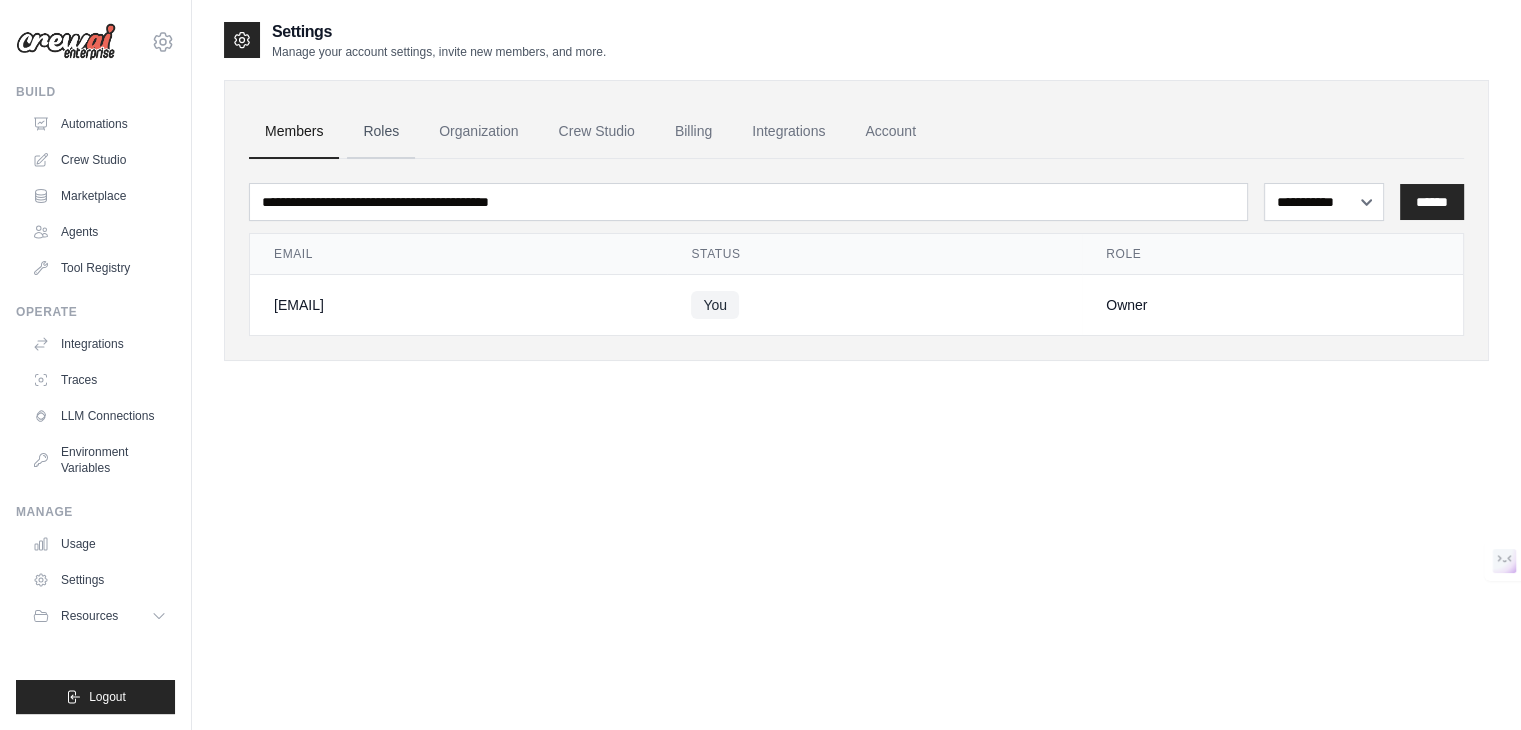 click on "Roles" at bounding box center (381, 132) 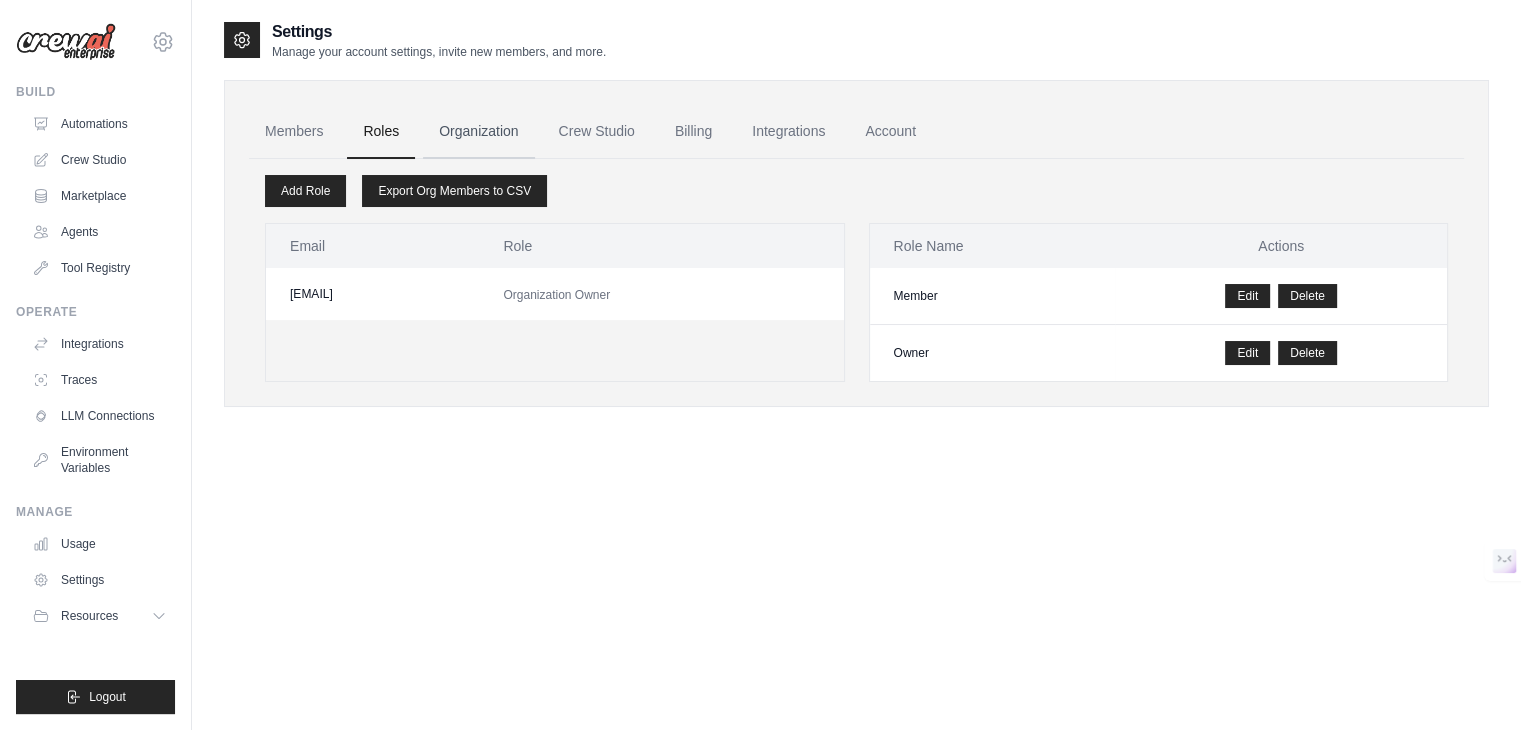 click on "Organization" at bounding box center (478, 132) 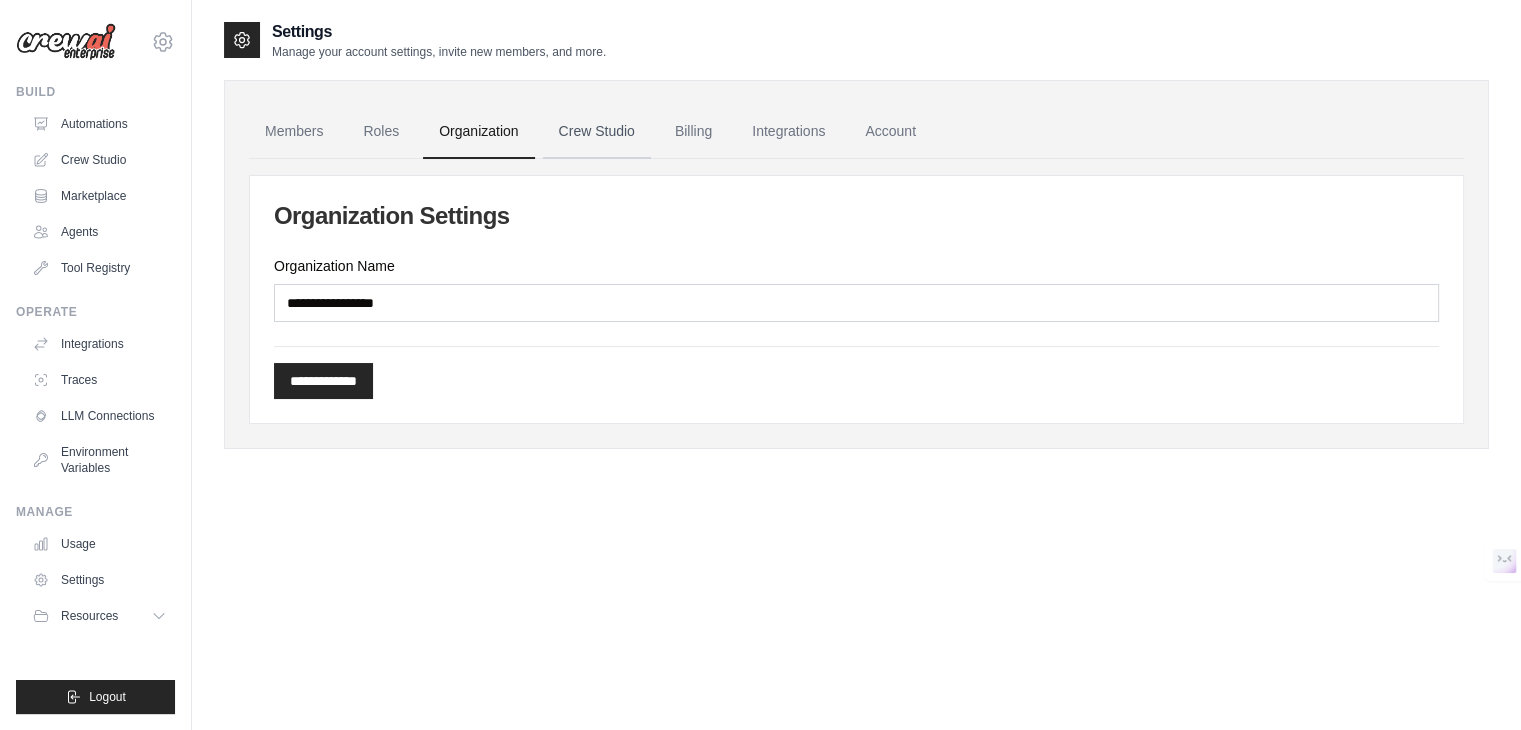 click on "Crew Studio" at bounding box center [597, 132] 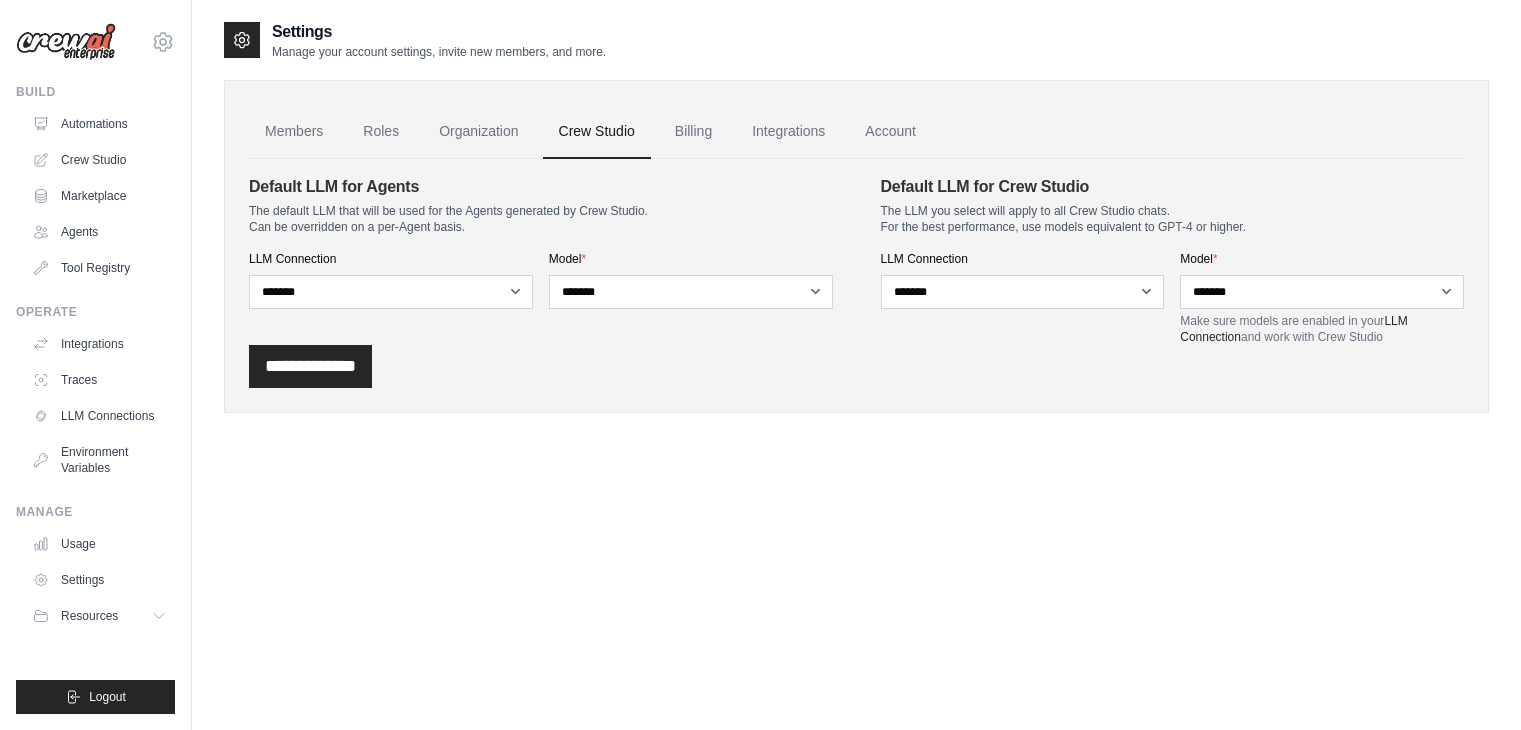 scroll, scrollTop: 0, scrollLeft: 0, axis: both 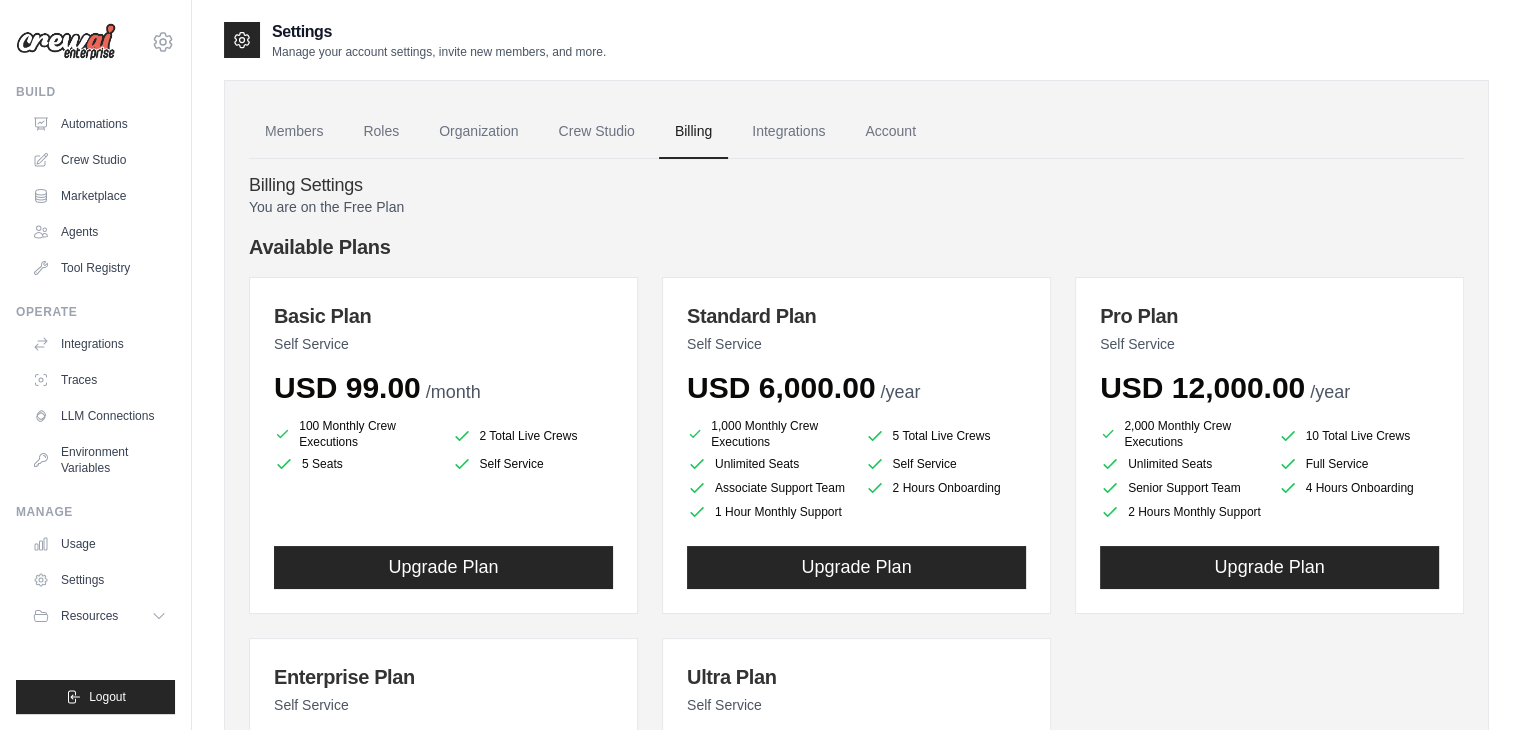 click on "Integrations" at bounding box center [788, 132] 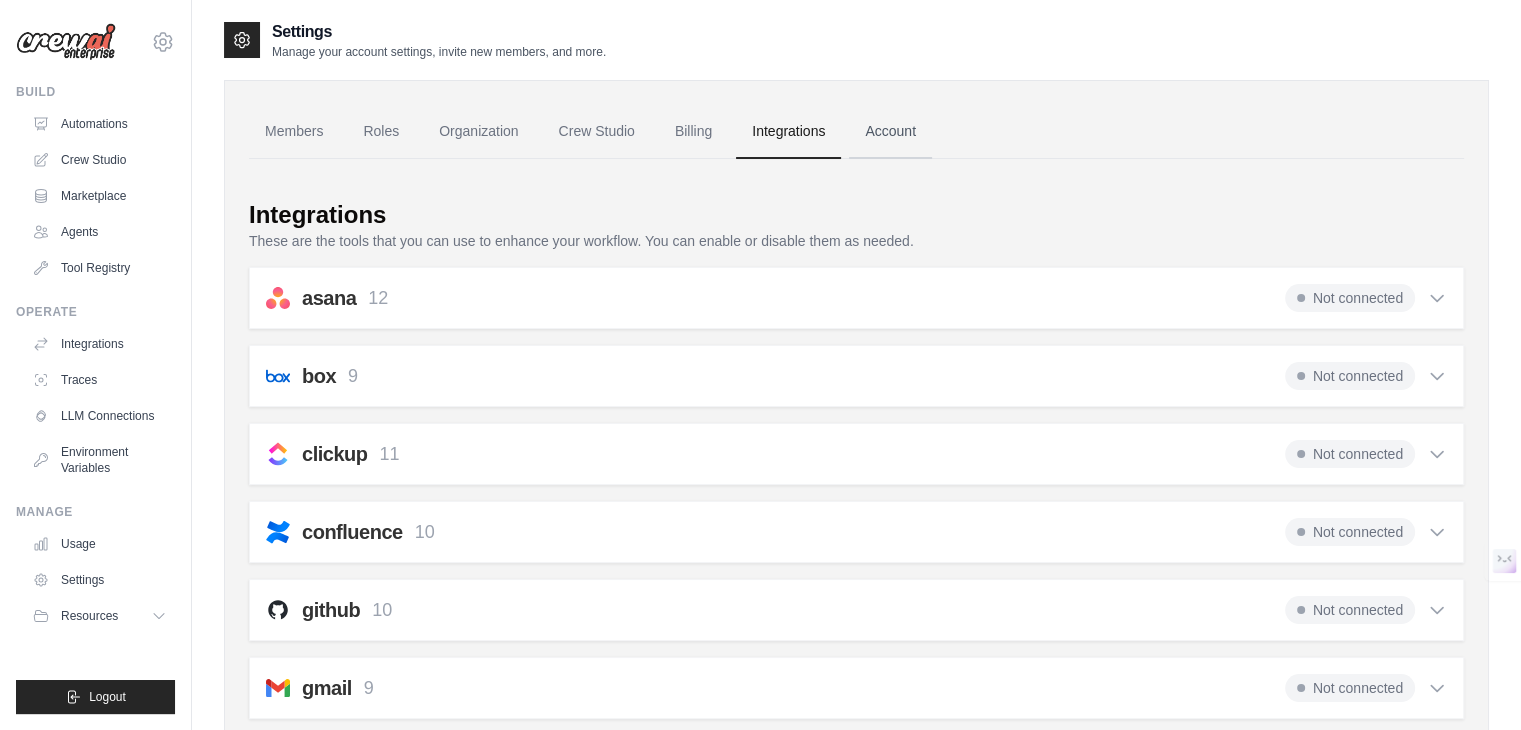 click on "Account" at bounding box center (890, 132) 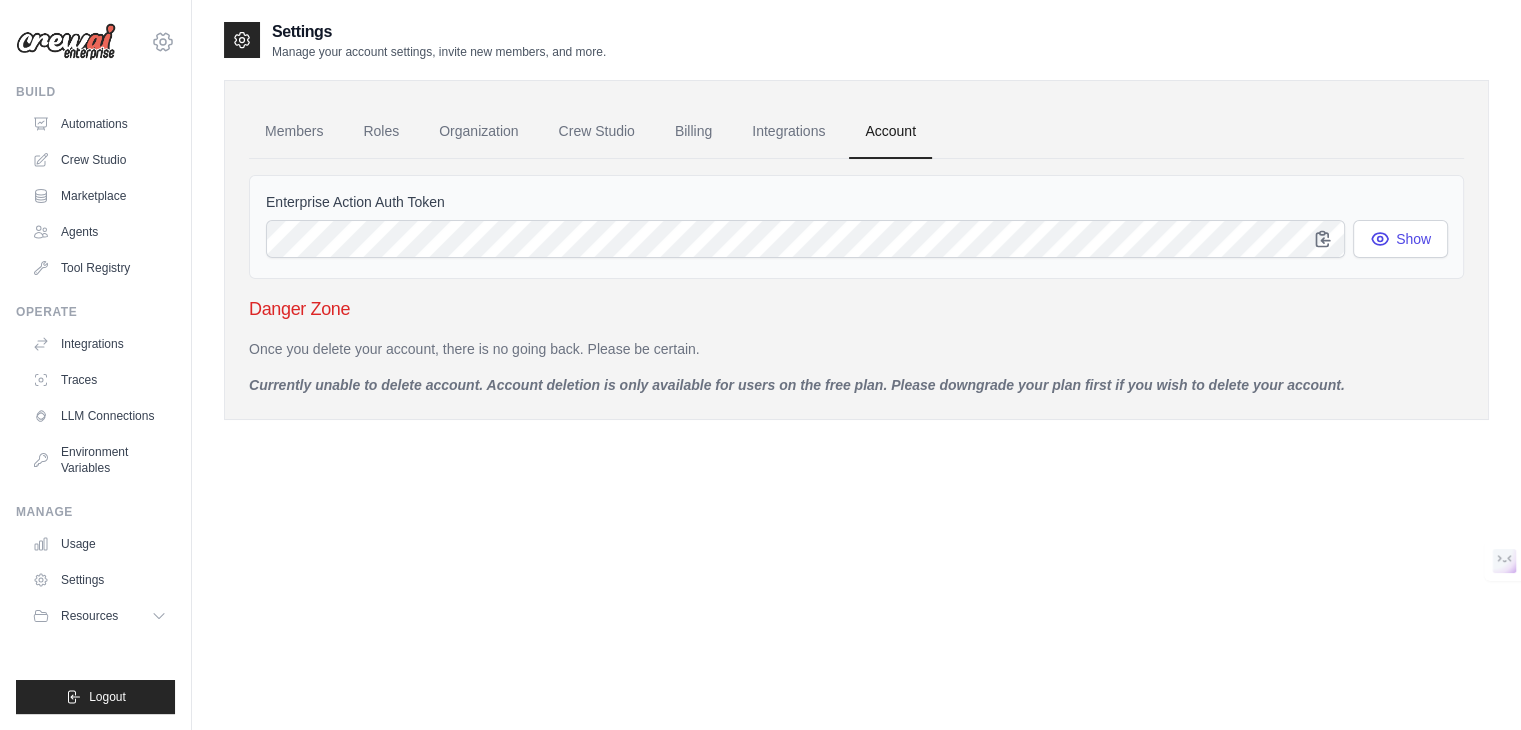 click 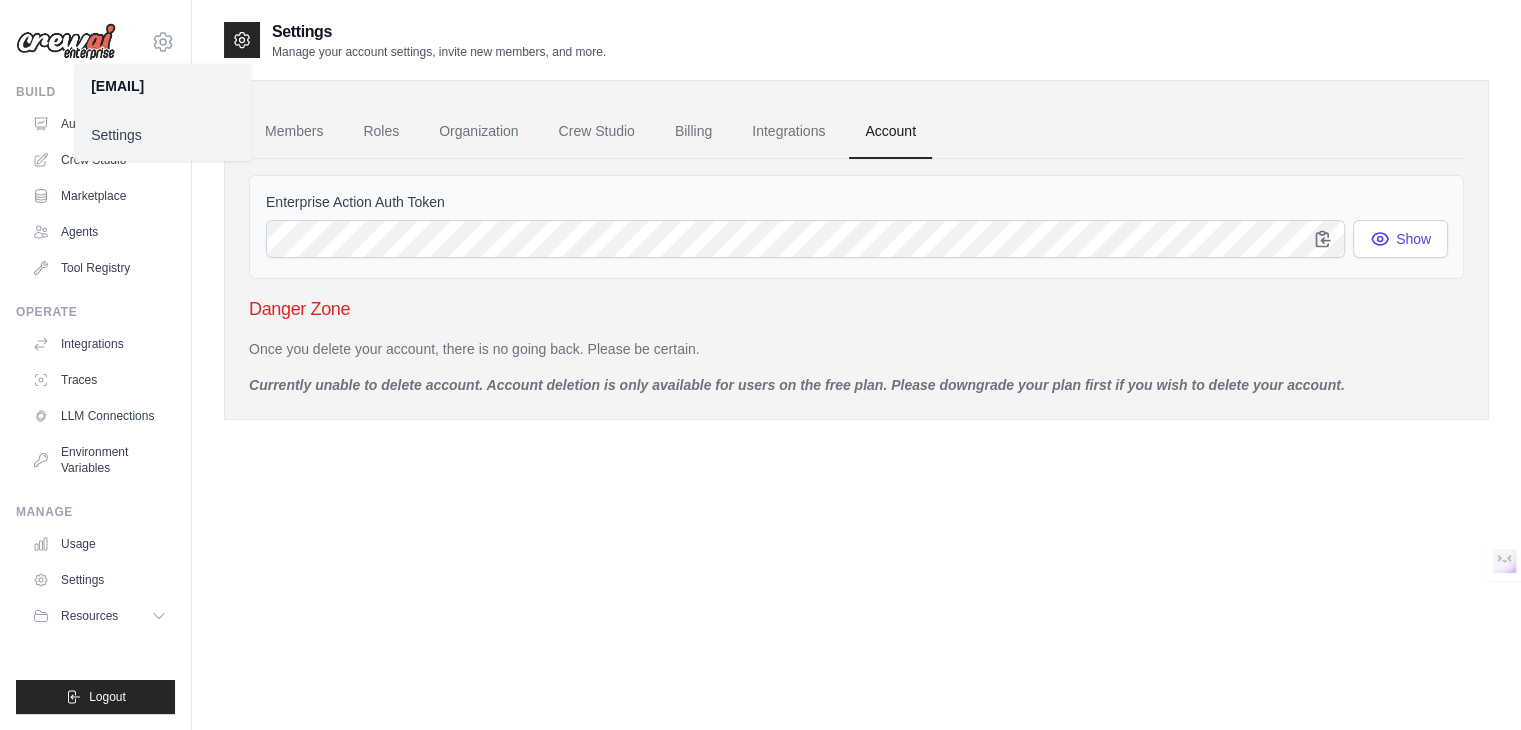 click on "Settings" at bounding box center (163, 135) 